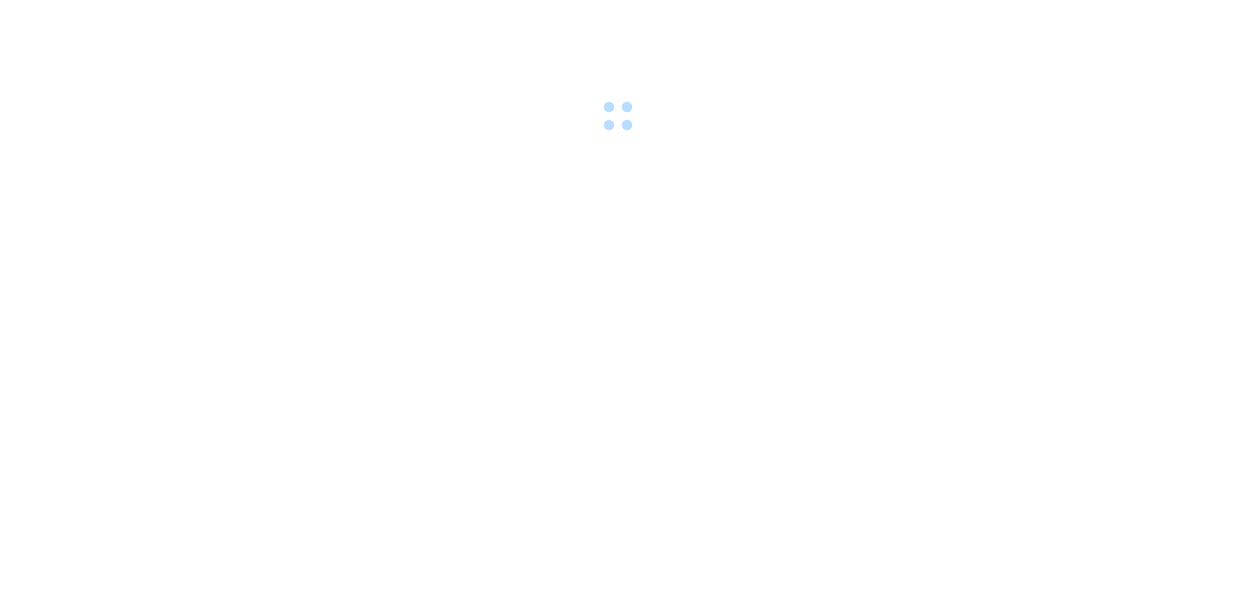 scroll, scrollTop: 0, scrollLeft: 0, axis: both 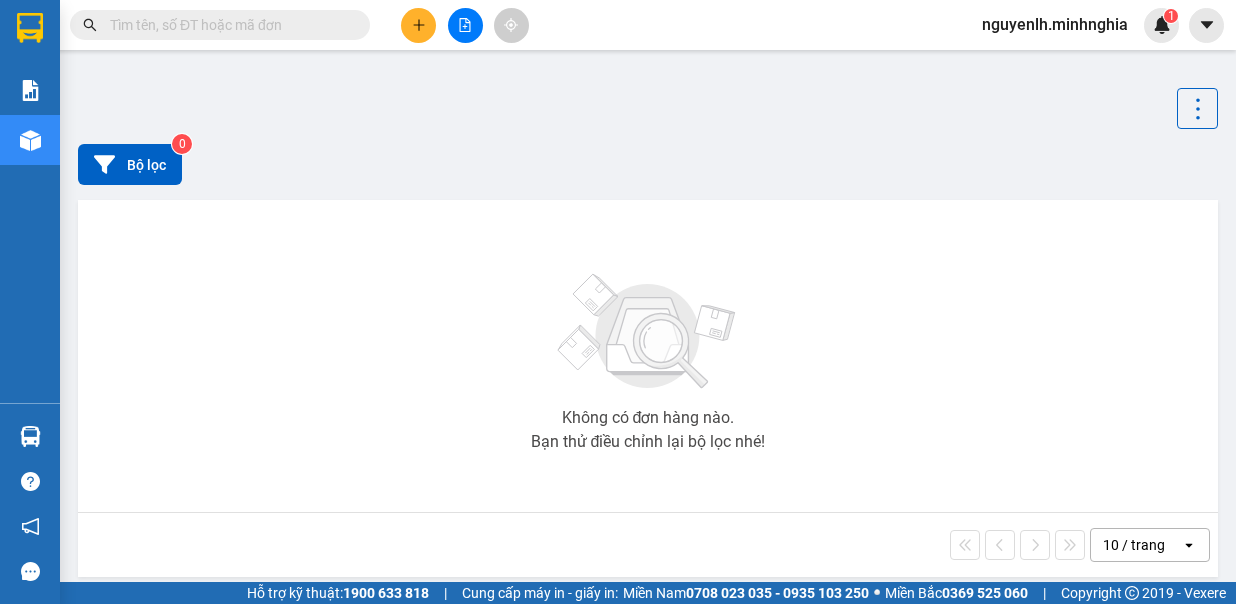 click at bounding box center (402, 618) 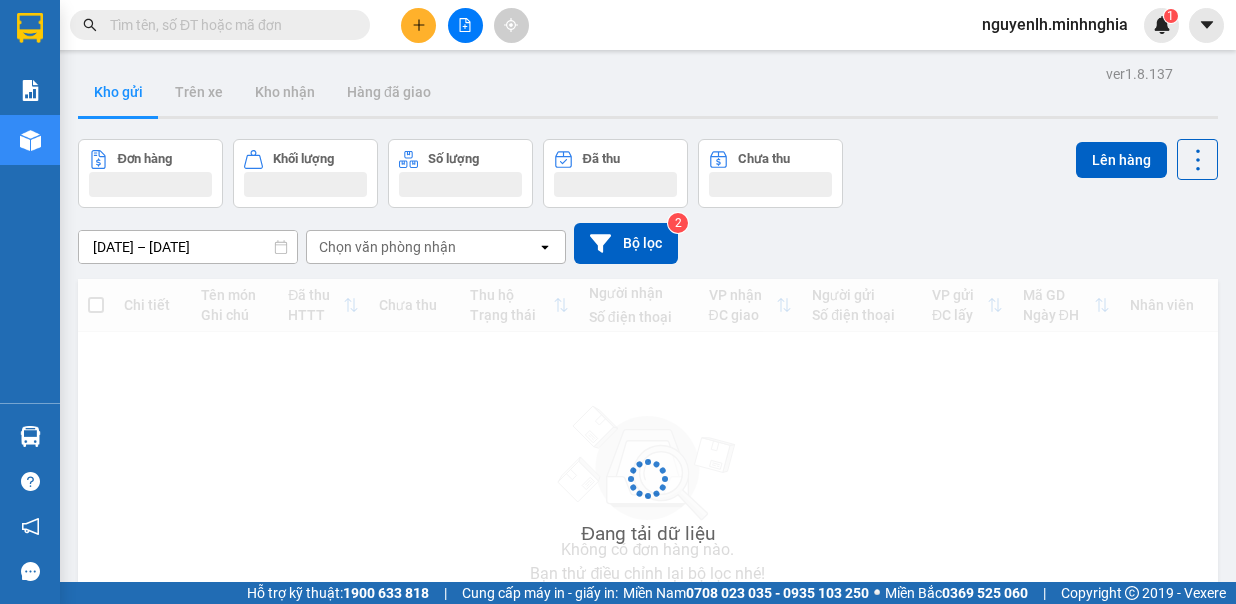 click at bounding box center (418, 25) 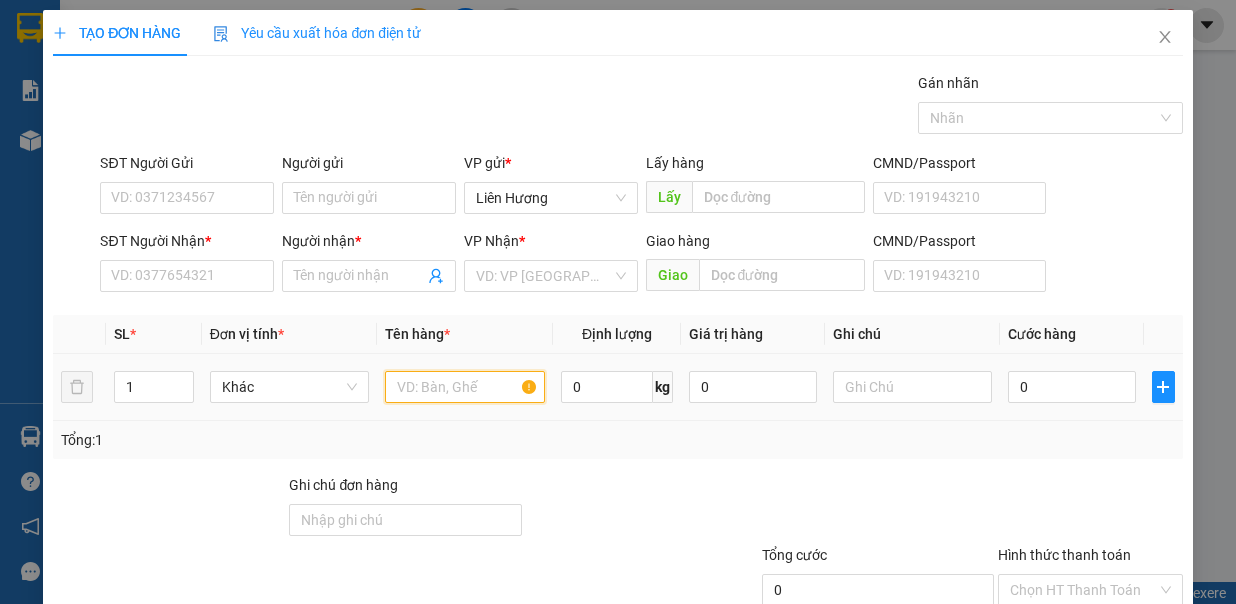 click at bounding box center (465, 387) 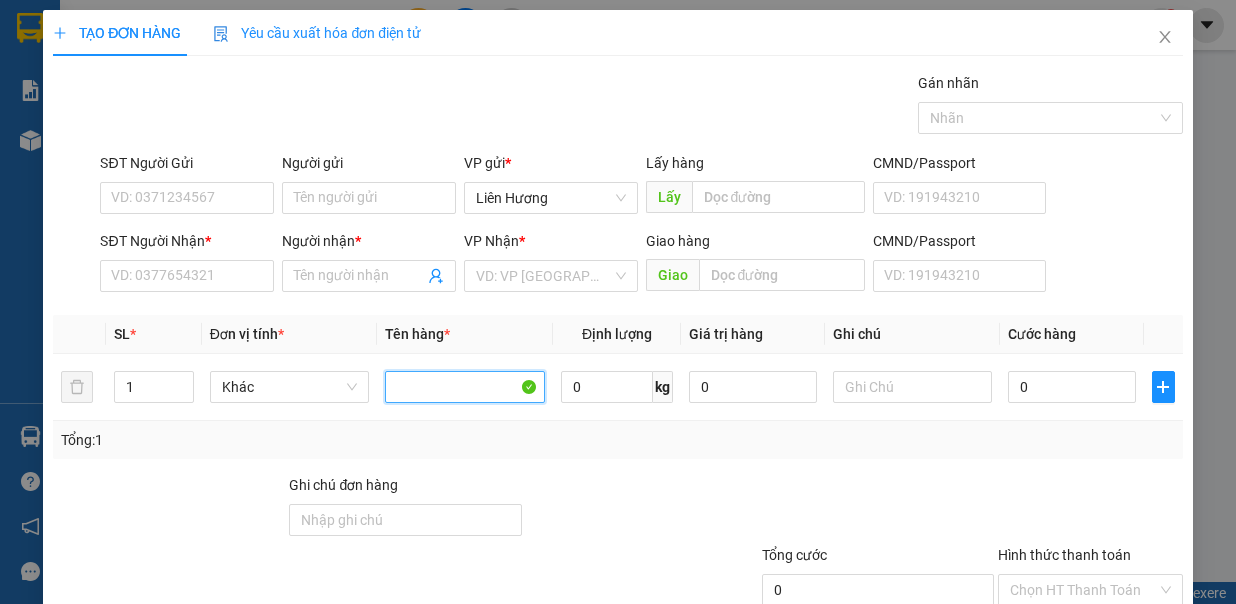type 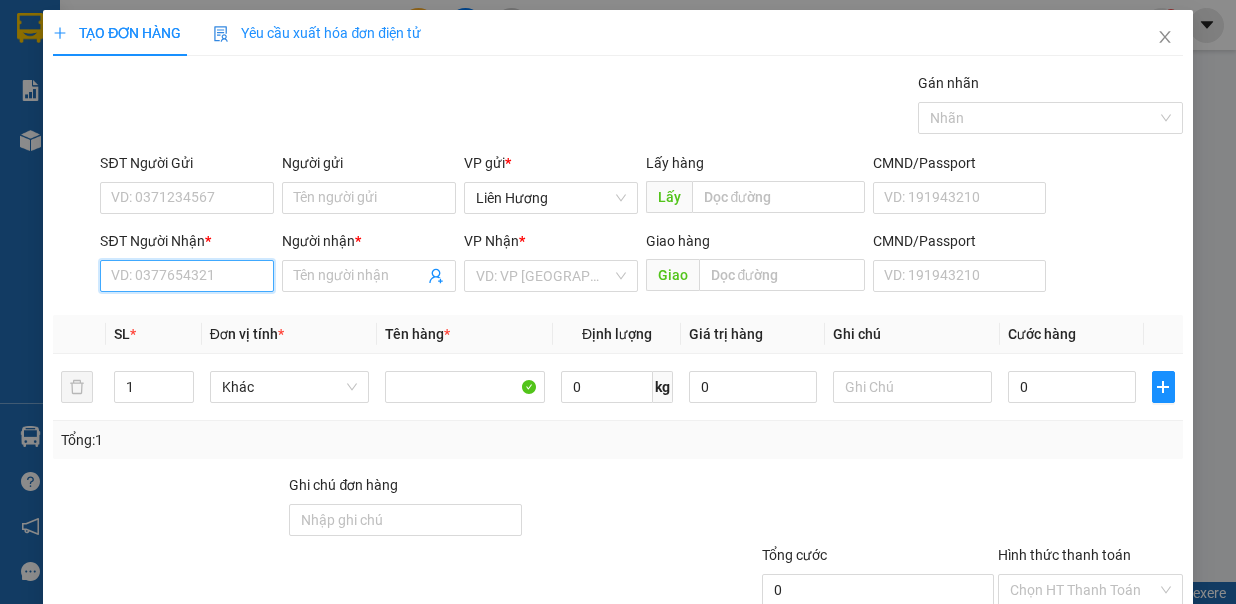 click on "SĐT Người Nhận  *" at bounding box center [187, 276] 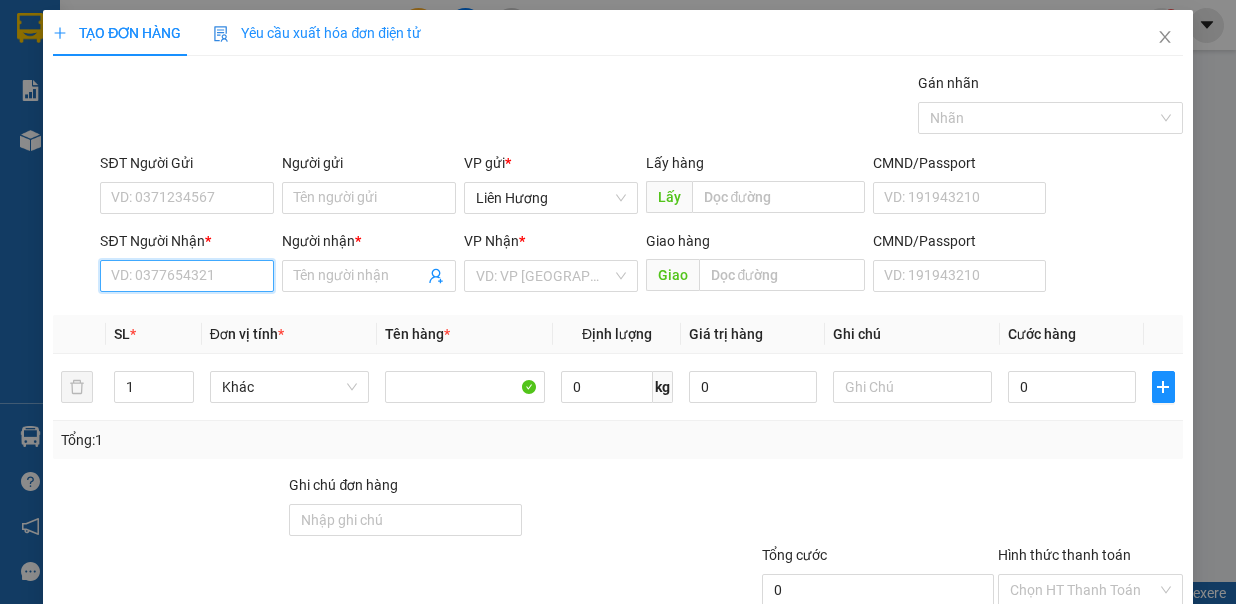 click on "SĐT Người Nhận  *" at bounding box center [187, 276] 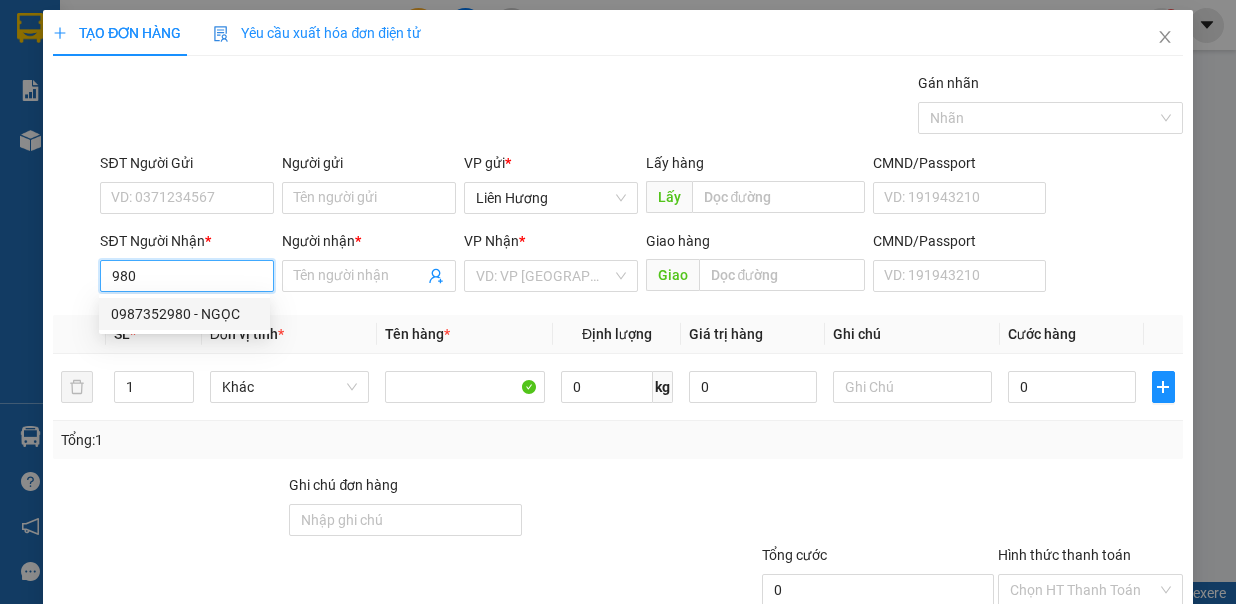 click on "0987352980 - NGỌC" at bounding box center (184, 314) 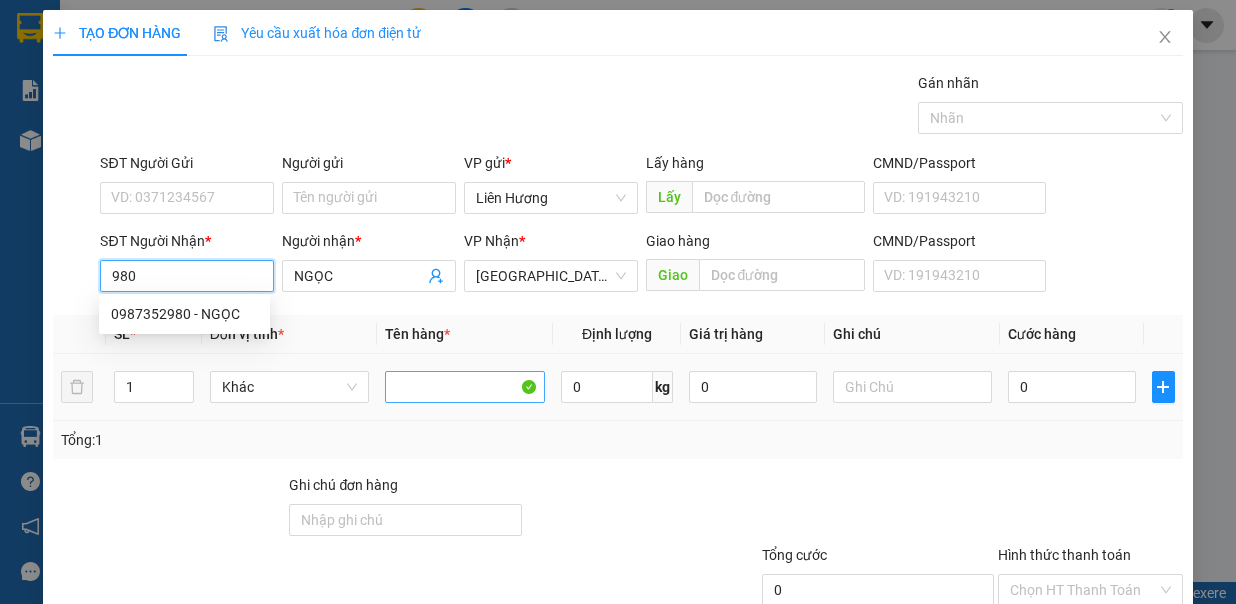 type on "0987352980" 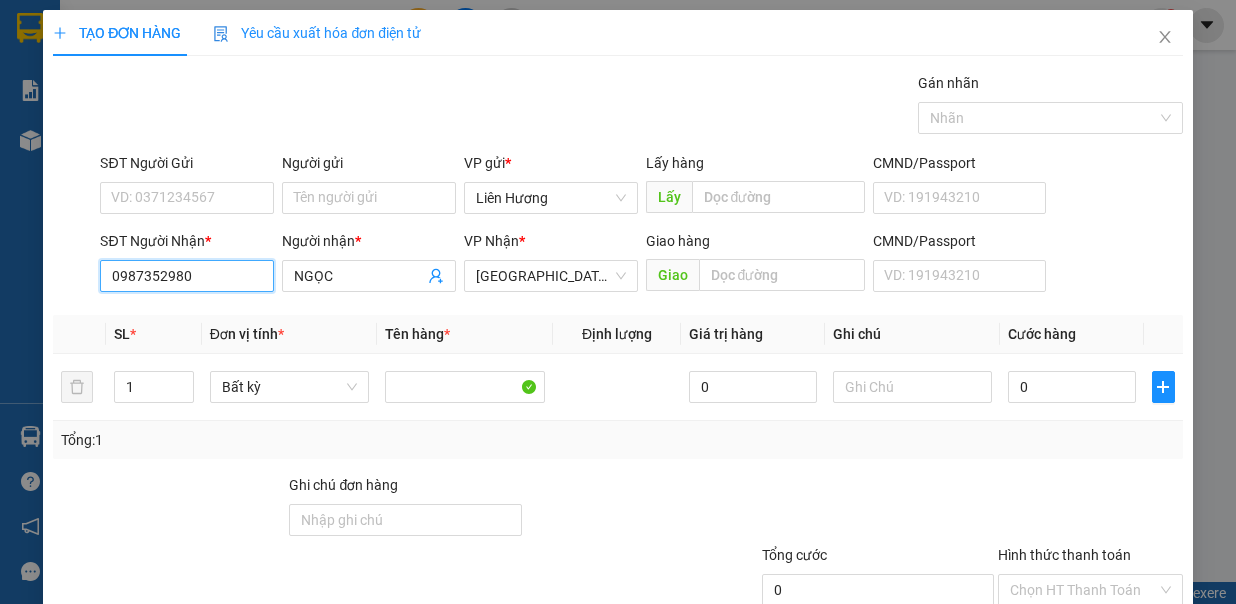 scroll, scrollTop: 100, scrollLeft: 0, axis: vertical 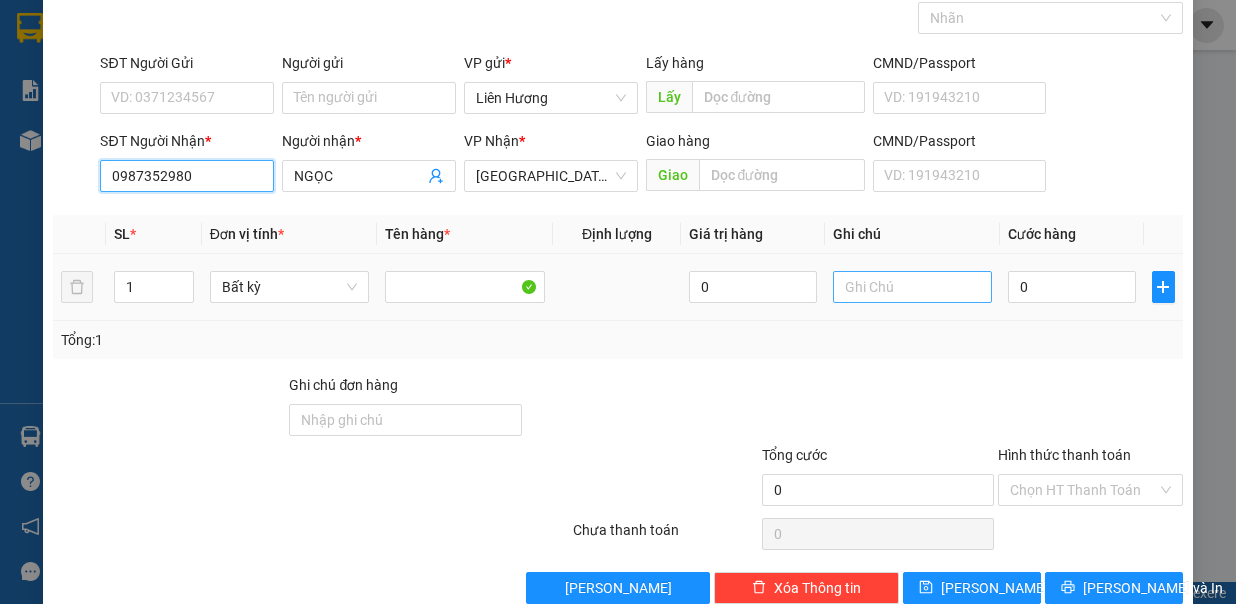 type on "0987352980" 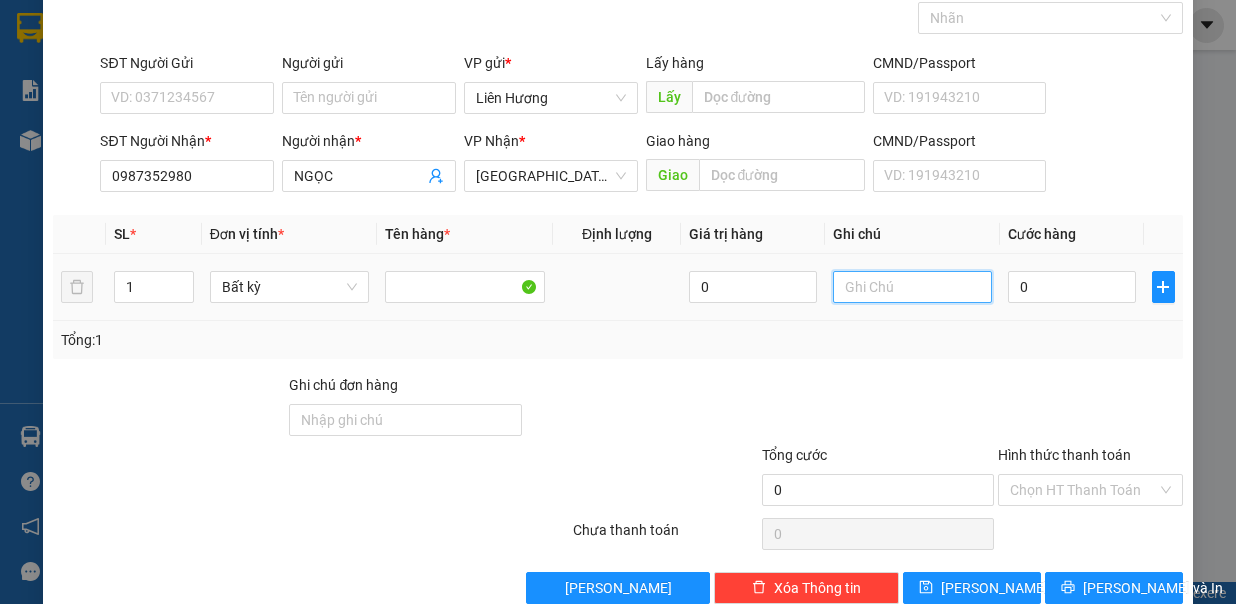 click at bounding box center (913, 287) 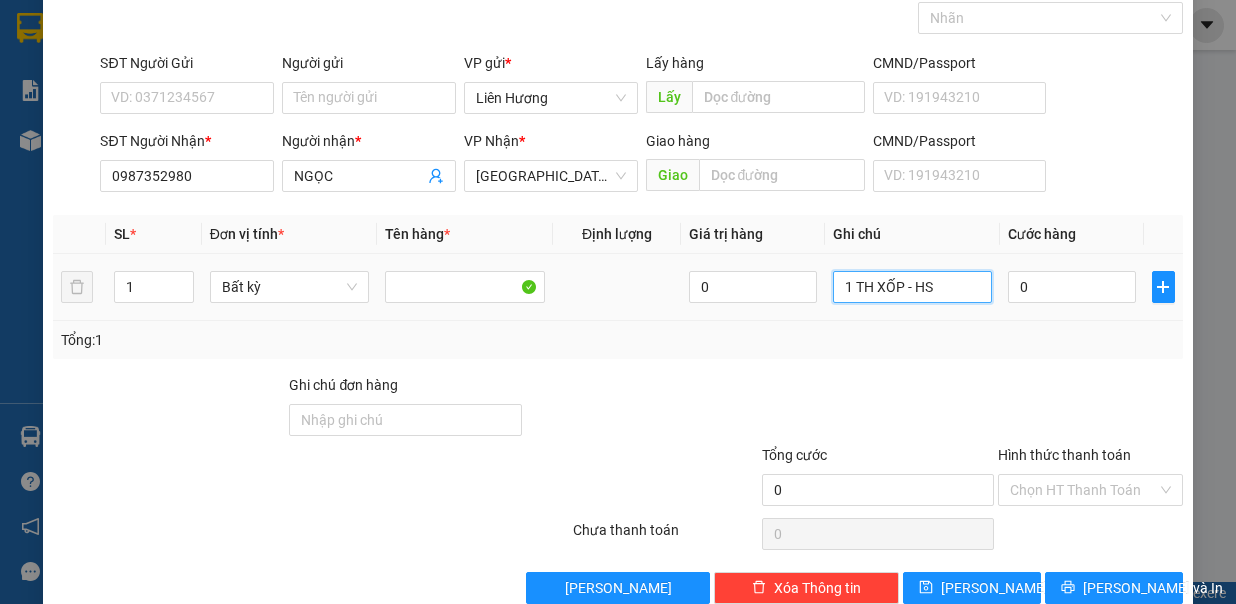 type on "1 TH XỐP - HS" 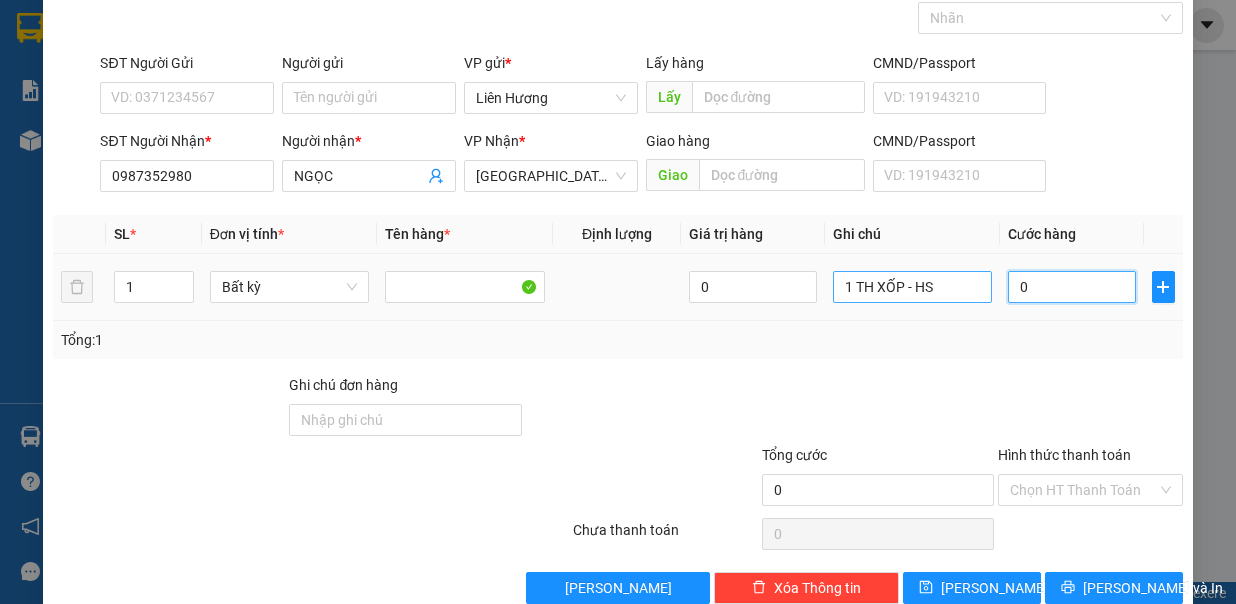 type on "8" 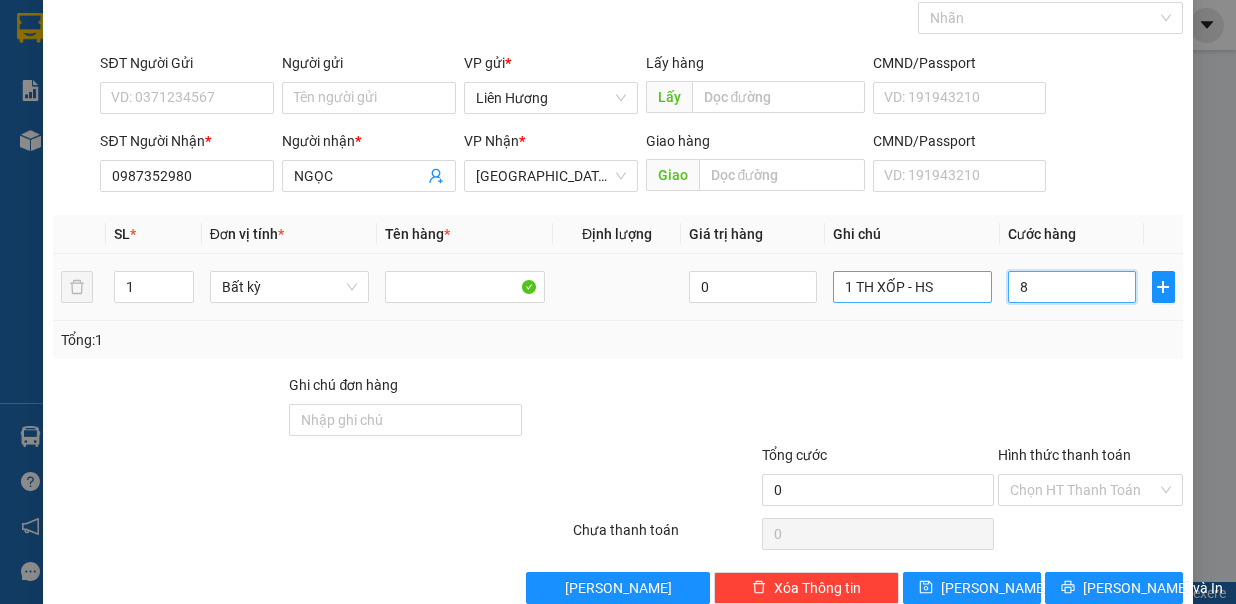 type on "8" 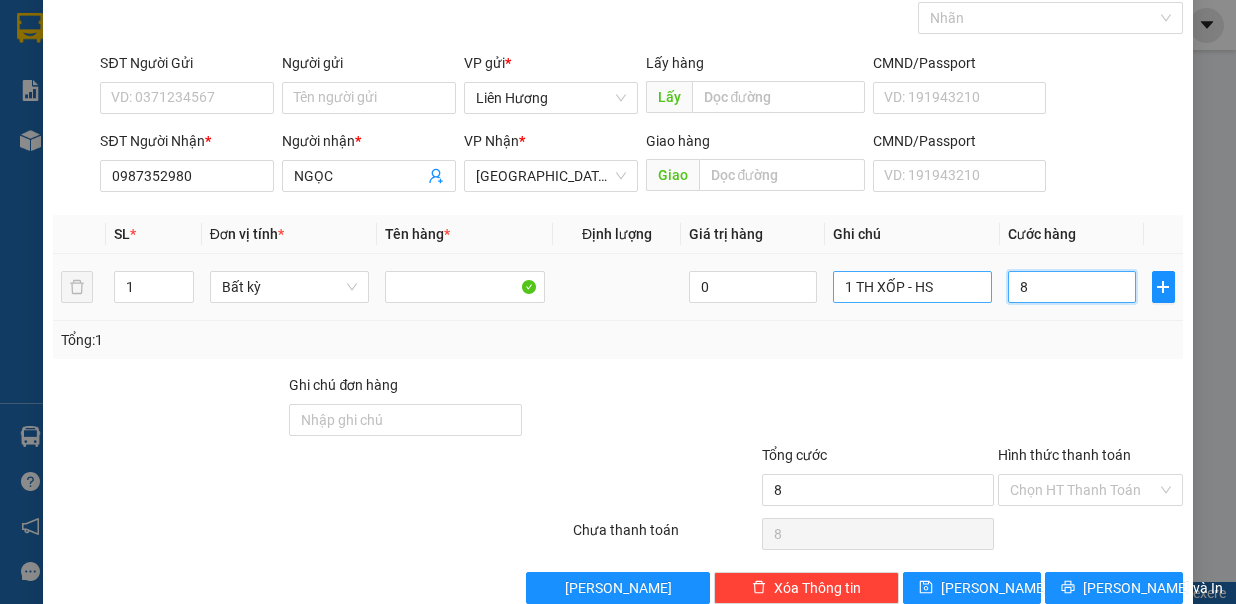 type on "80" 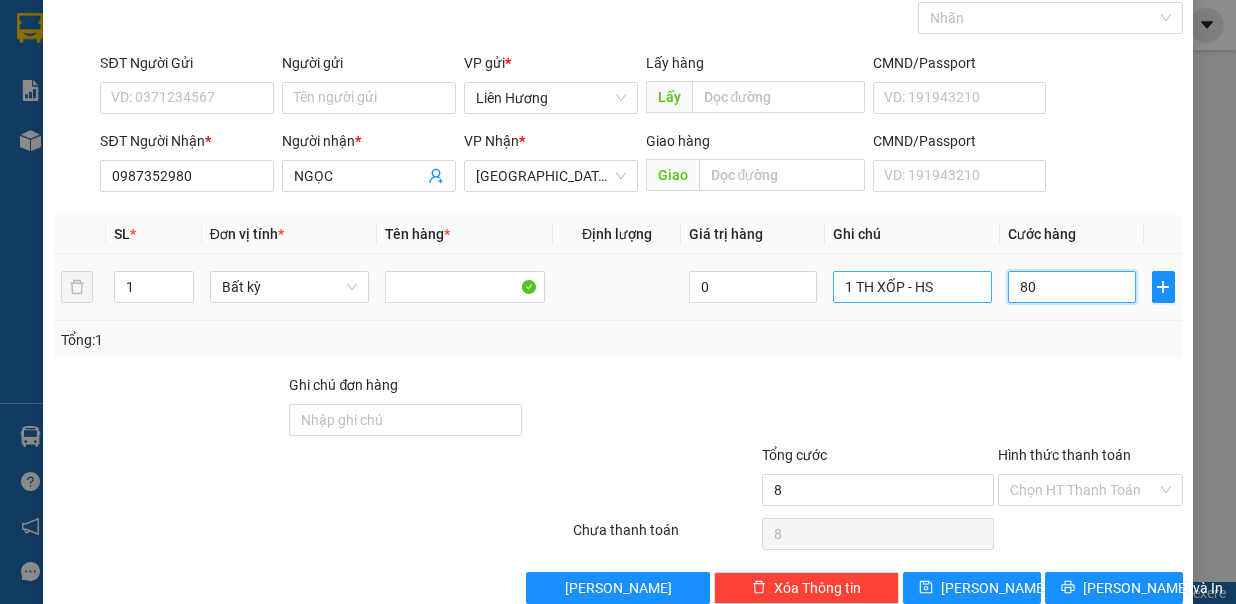 type on "80" 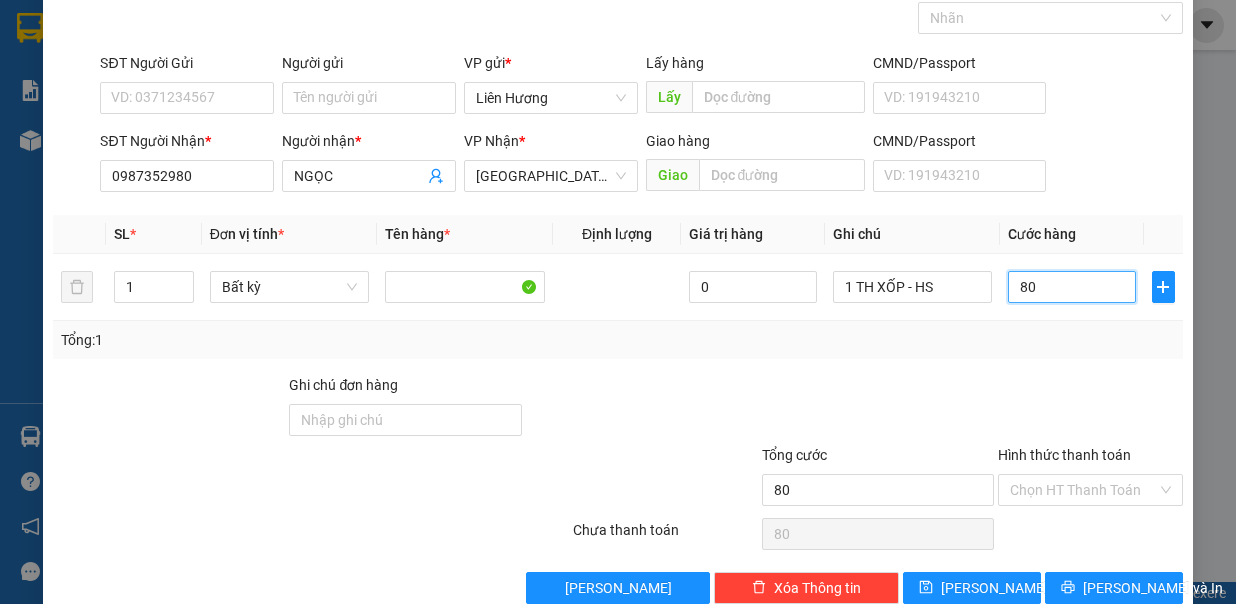 scroll, scrollTop: 133, scrollLeft: 0, axis: vertical 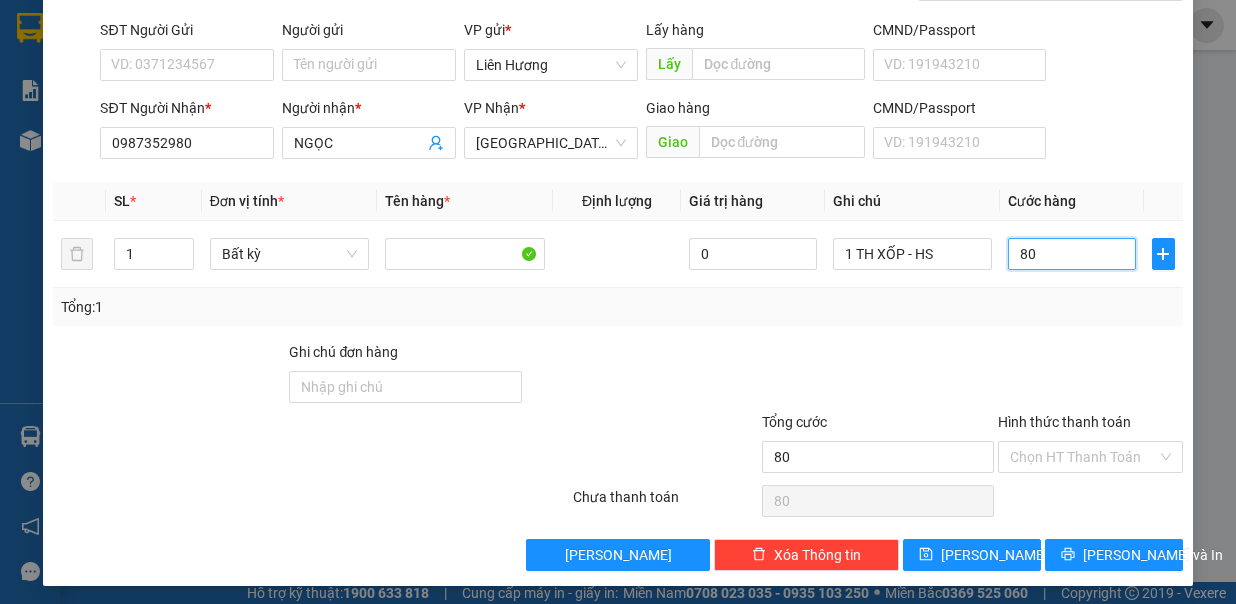 type on "80.000" 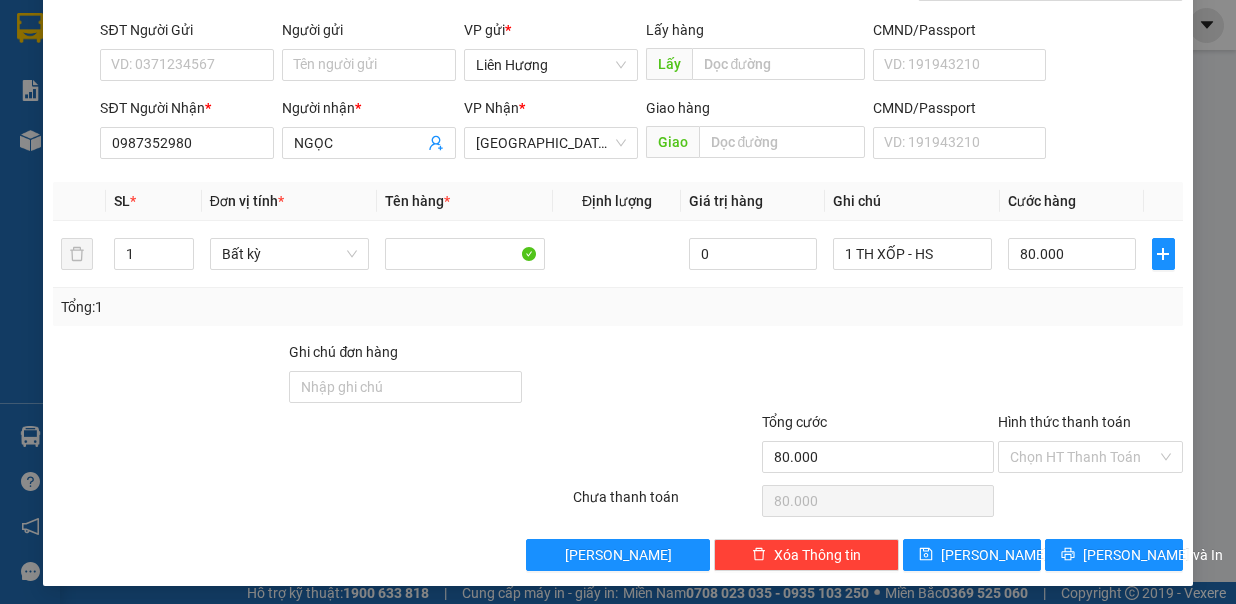 click on "Hình thức thanh toán" at bounding box center (1083, 457) 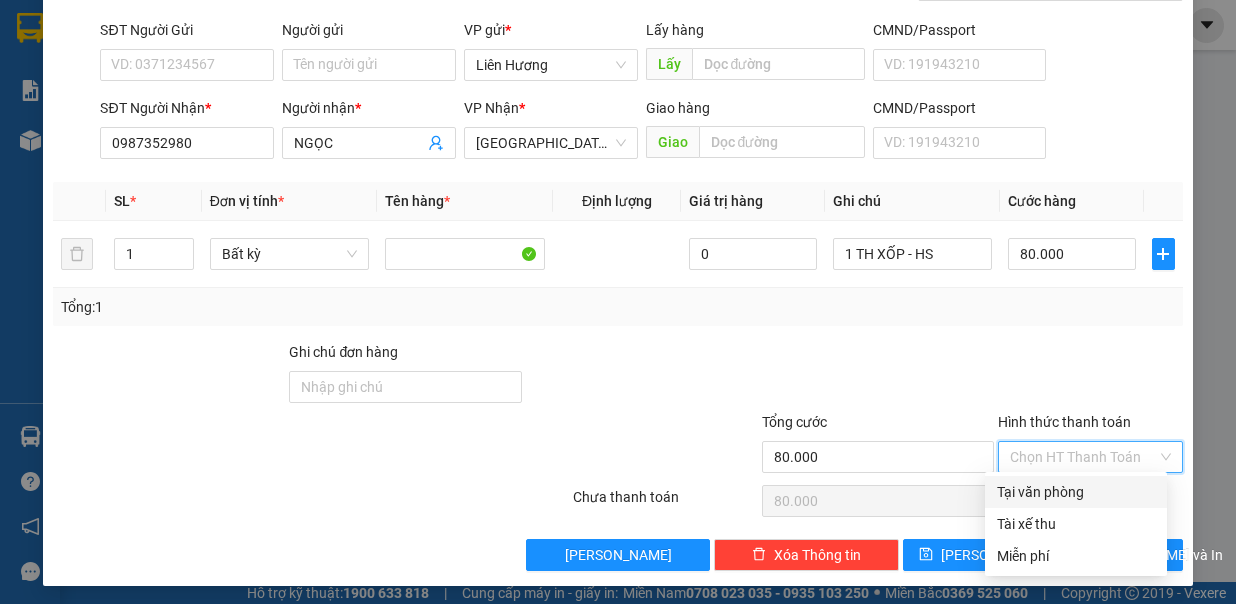 click on "Tại văn phòng" at bounding box center [1076, 492] 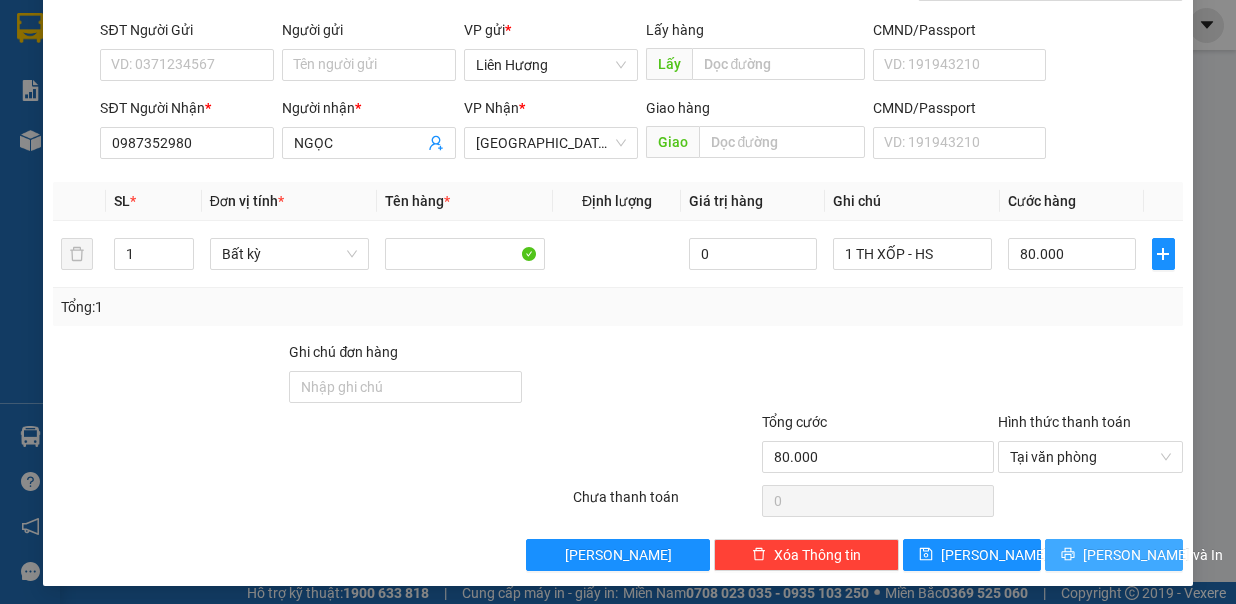 click on "[PERSON_NAME] và In" at bounding box center (1153, 555) 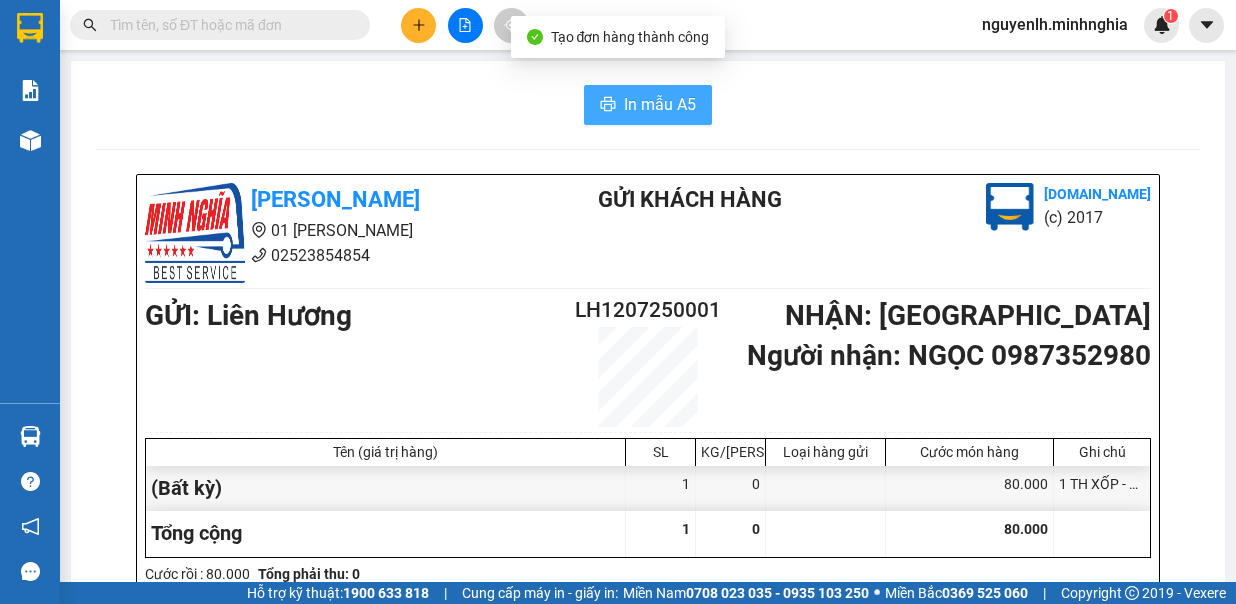 click on "In mẫu A5" at bounding box center [660, 104] 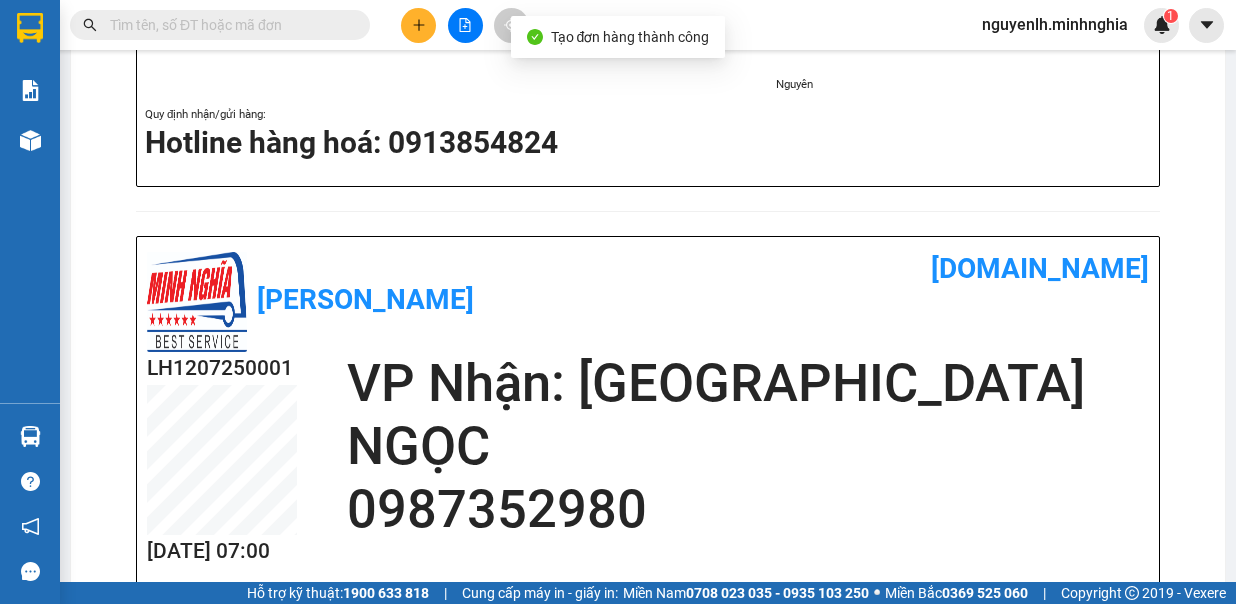 scroll, scrollTop: 0, scrollLeft: 0, axis: both 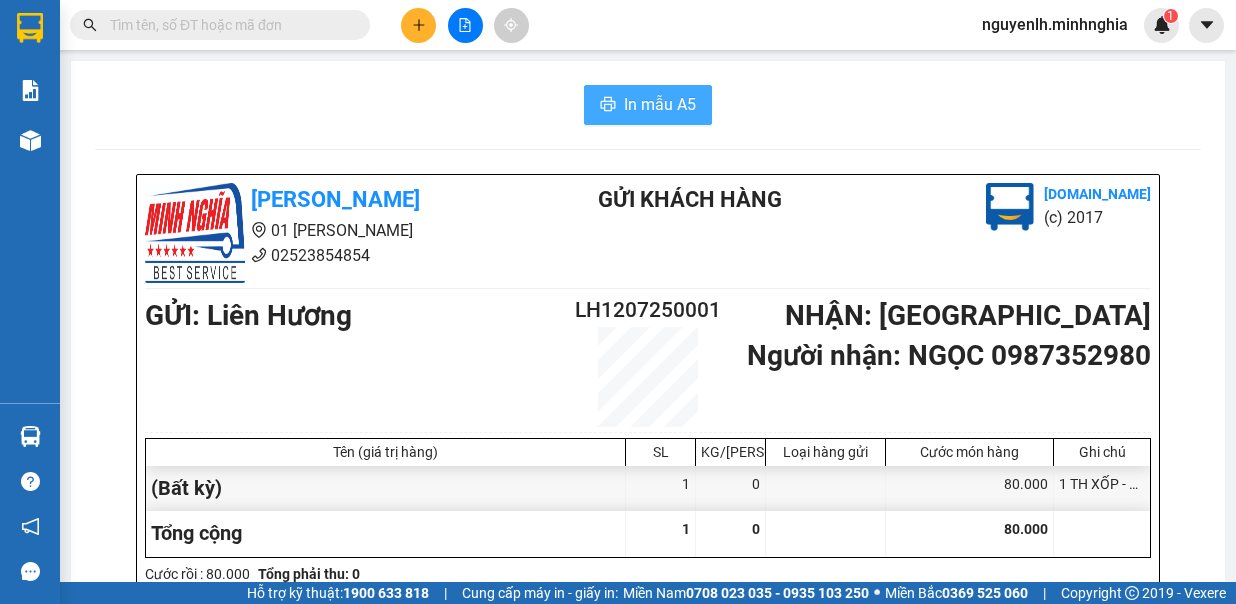 click on "In mẫu A5" at bounding box center [660, 104] 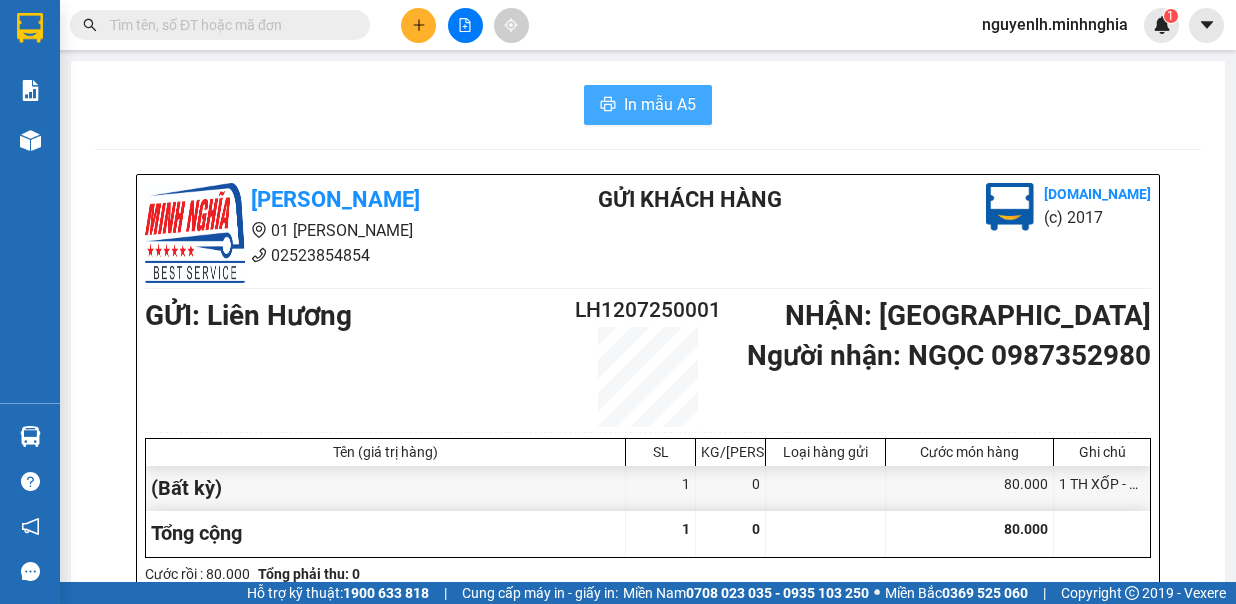 scroll, scrollTop: 300, scrollLeft: 0, axis: vertical 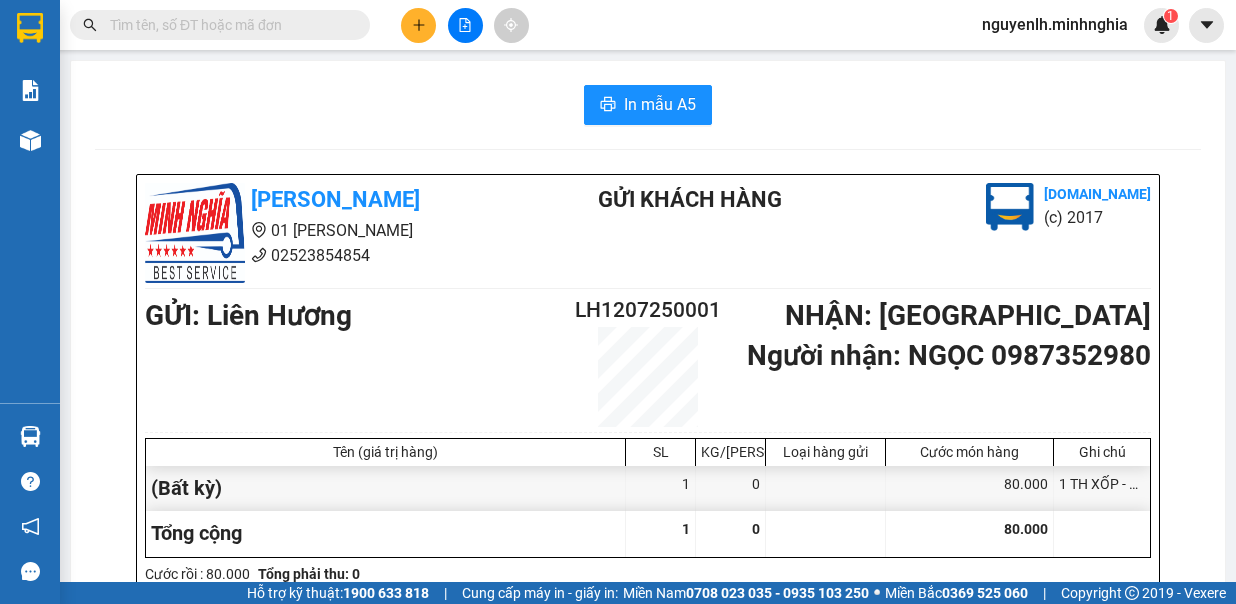 click 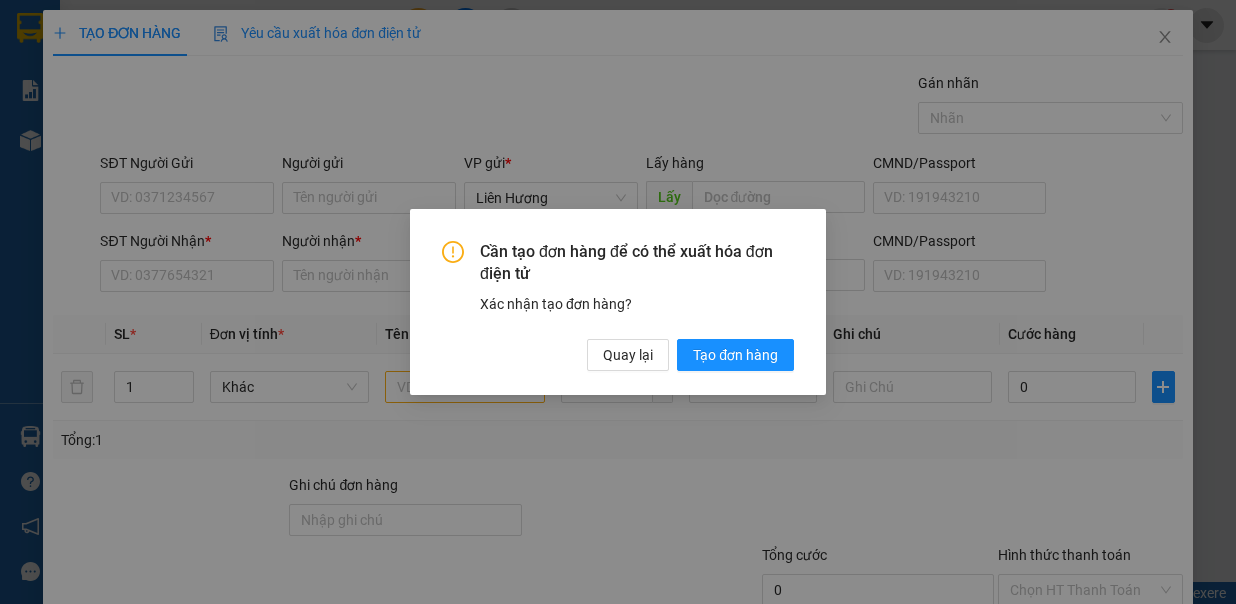 drag, startPoint x: 721, startPoint y: 357, endPoint x: 176, endPoint y: 252, distance: 555.0225 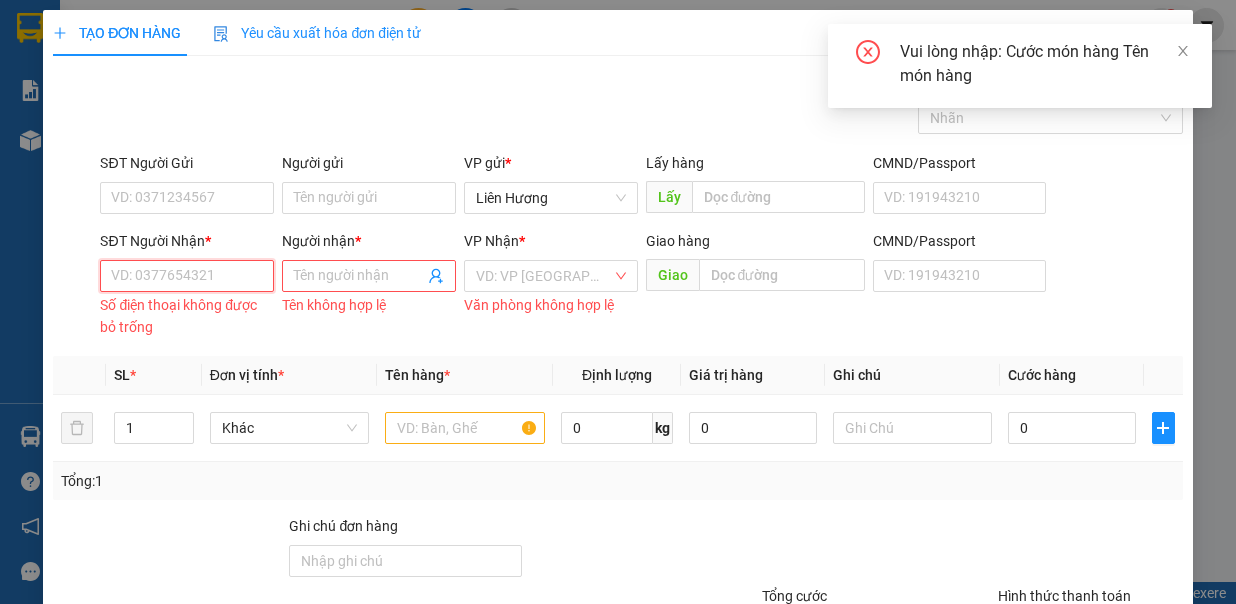click on "SĐT Người Nhận  *" at bounding box center [187, 276] 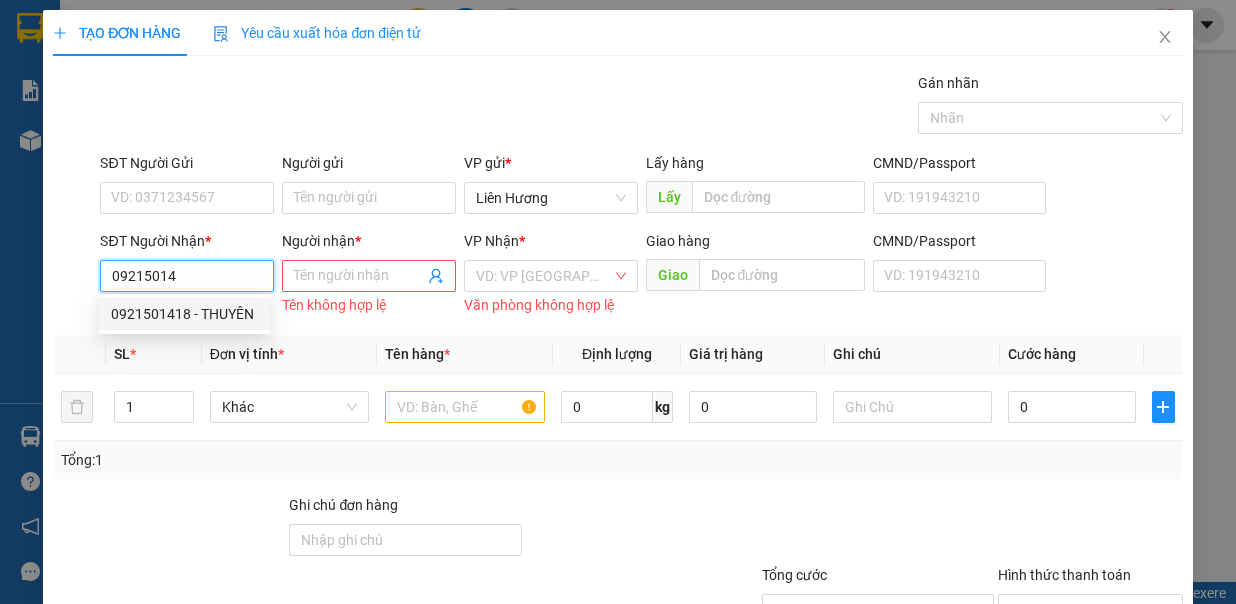 click on "0921501418 - THUYÊN" at bounding box center (184, 314) 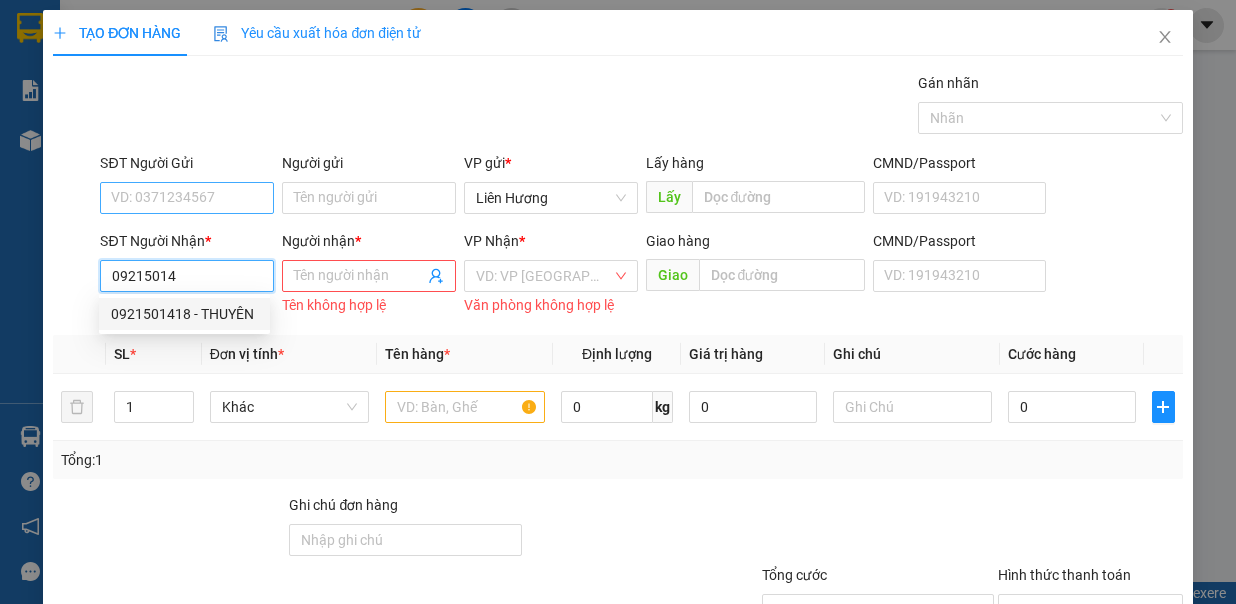 type on "0921501418" 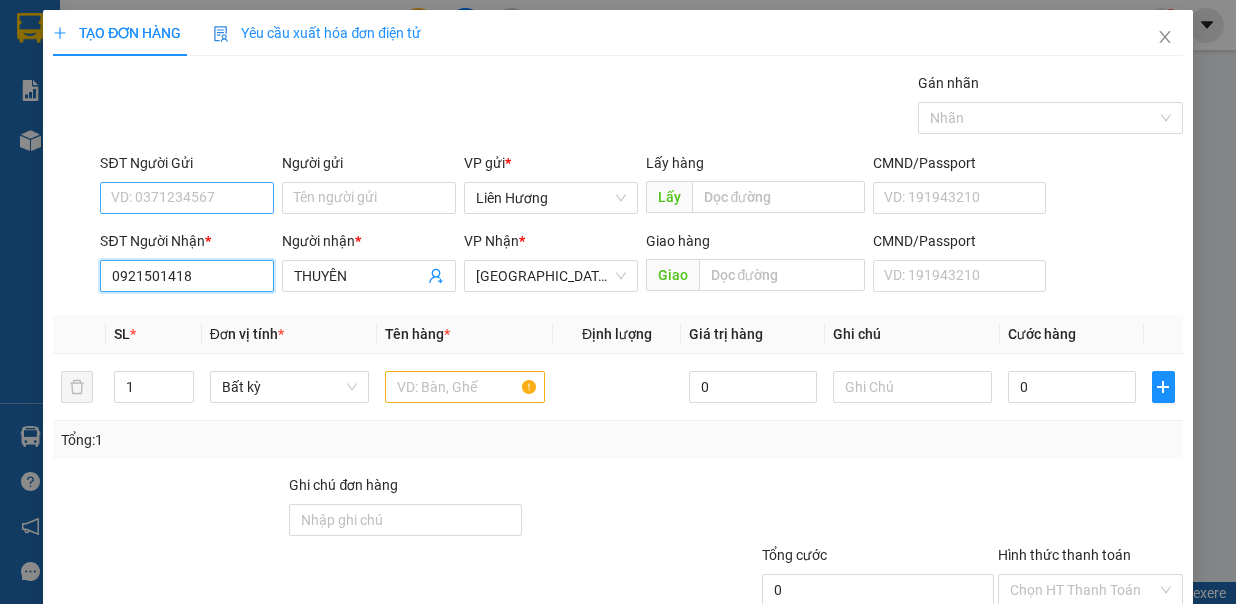 type on "0921501418" 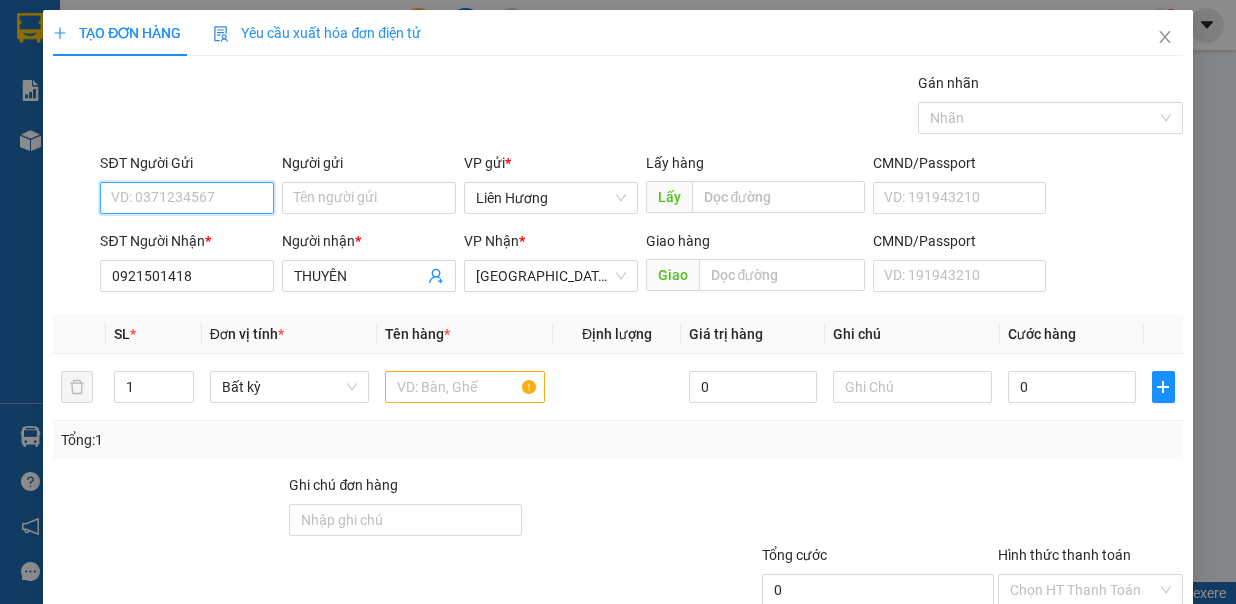 click on "SĐT Người Gửi" at bounding box center [187, 198] 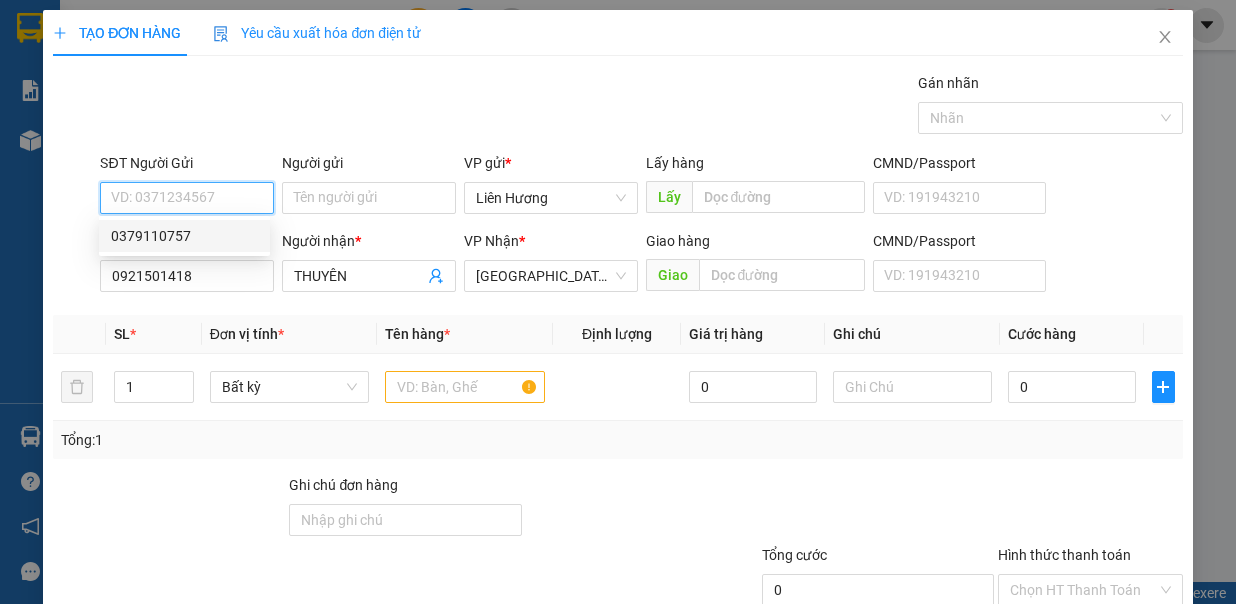 click on "0379110757" at bounding box center [184, 236] 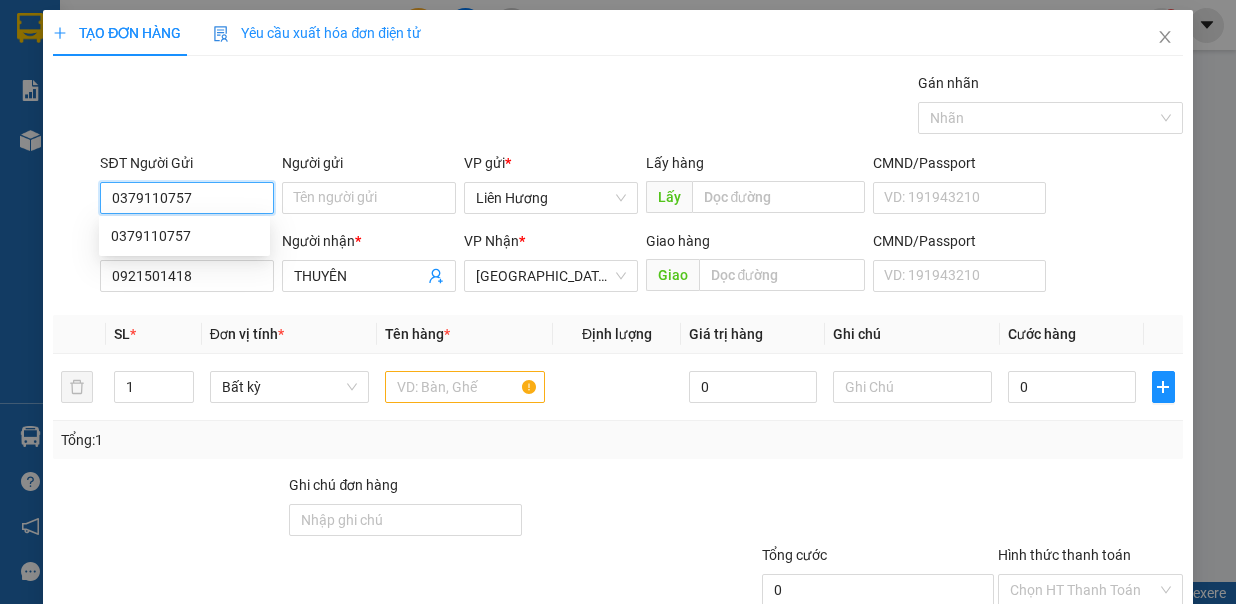 type on "0379110757" 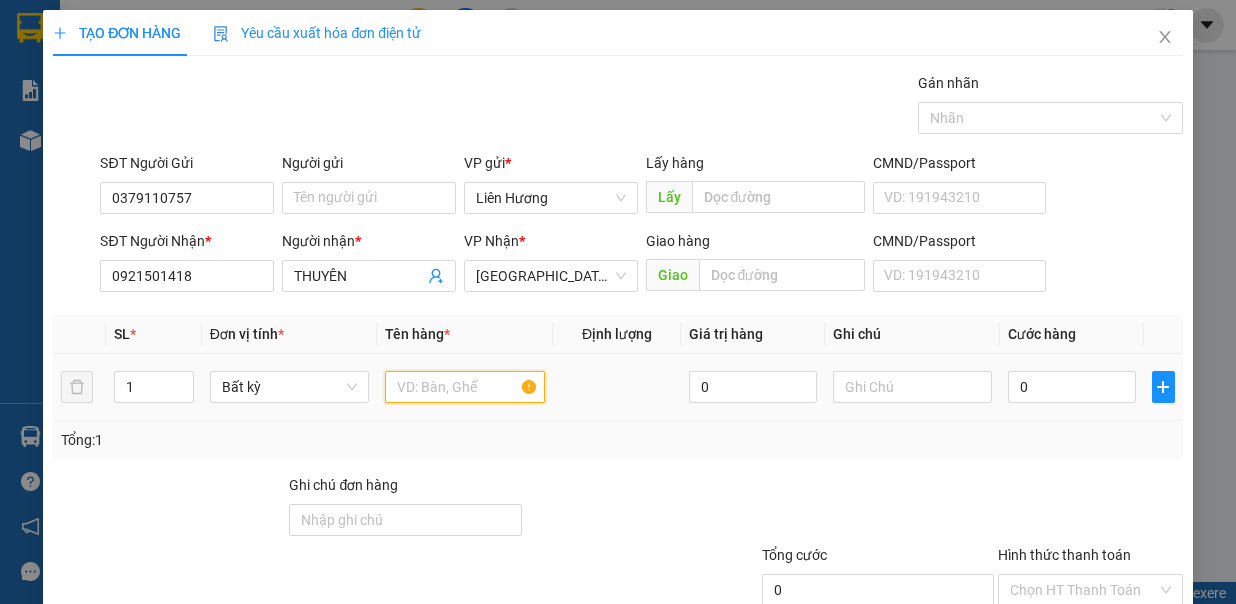 click at bounding box center (465, 387) 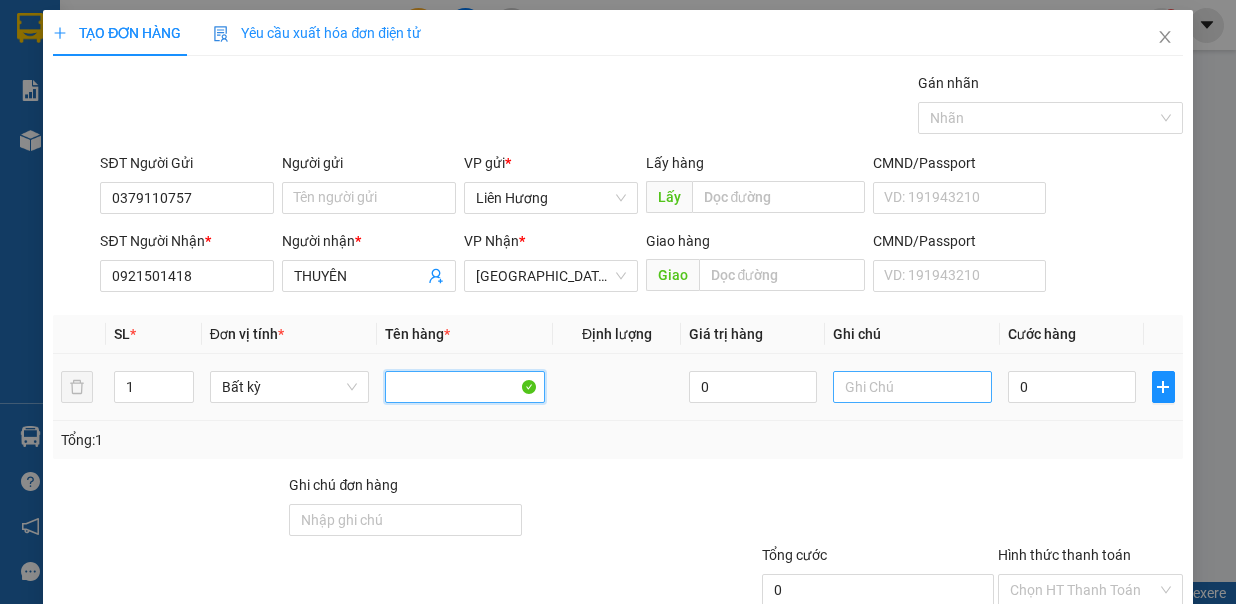 type 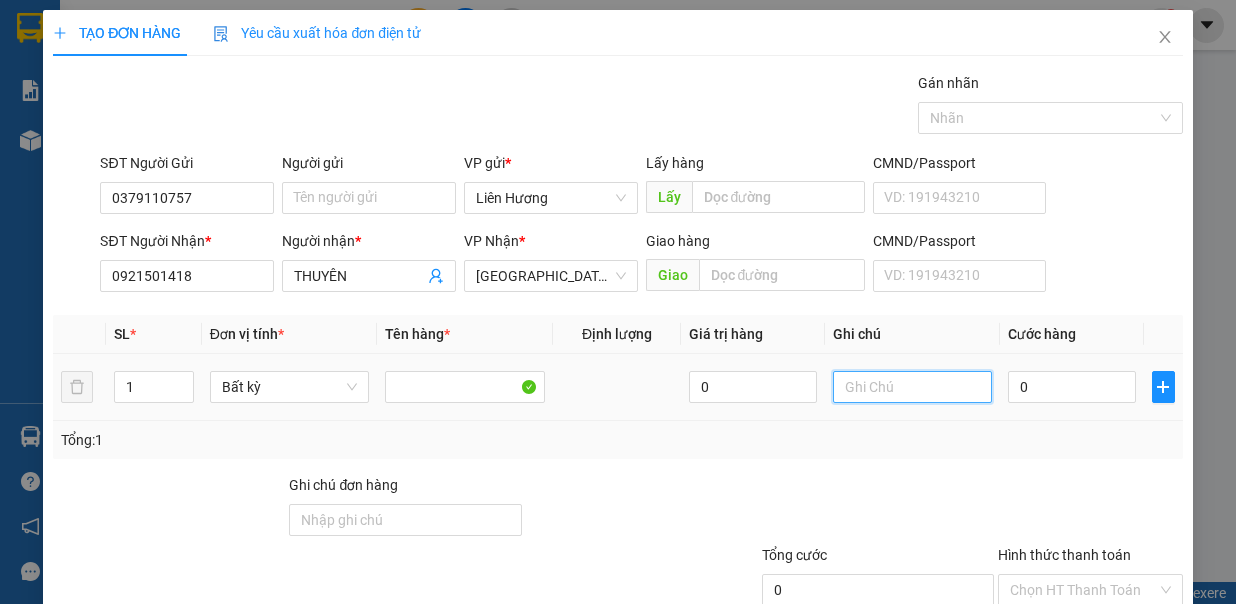 click at bounding box center [913, 387] 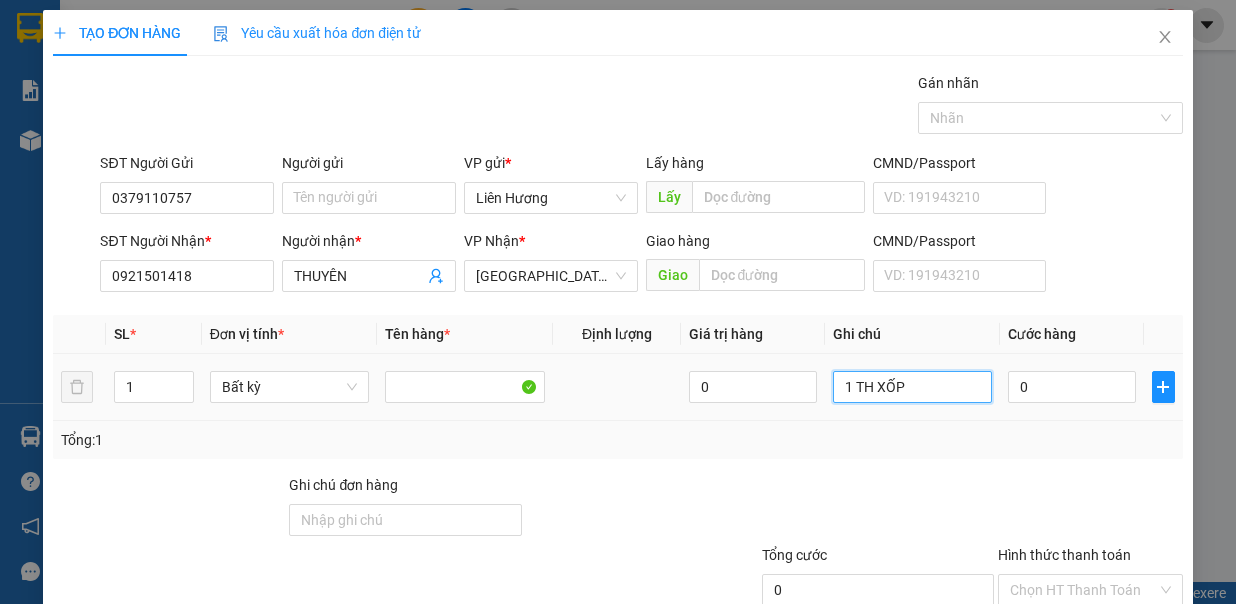 click on "1 TH XỐP" at bounding box center (913, 387) 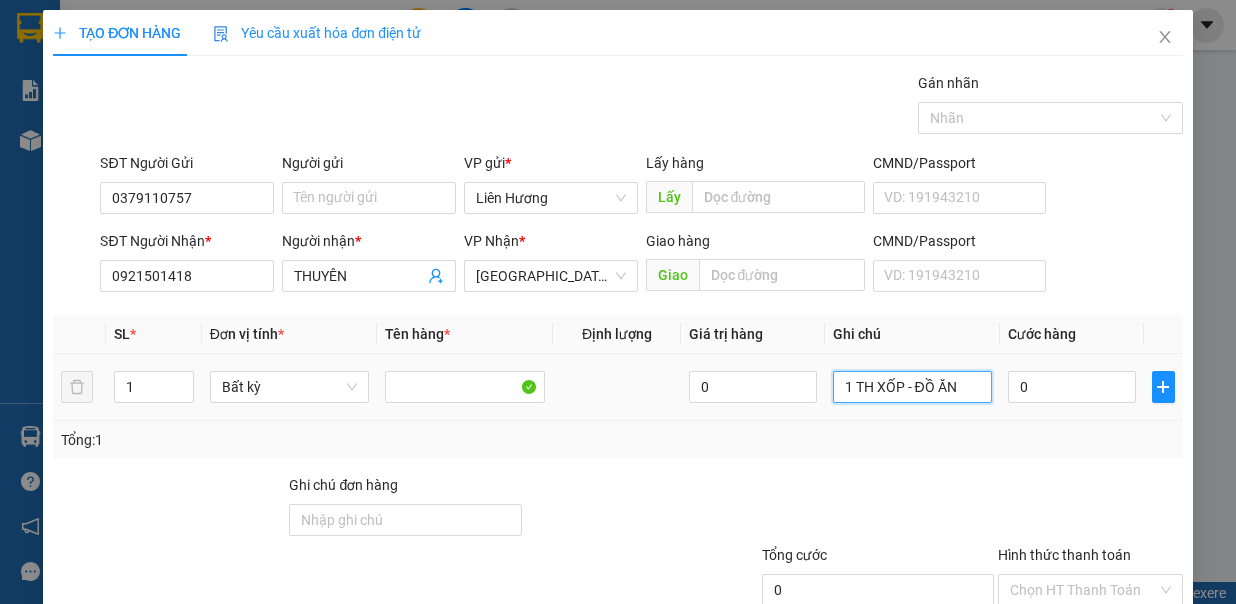 type on "1 TH XỐP - ĐỒ ĂN" 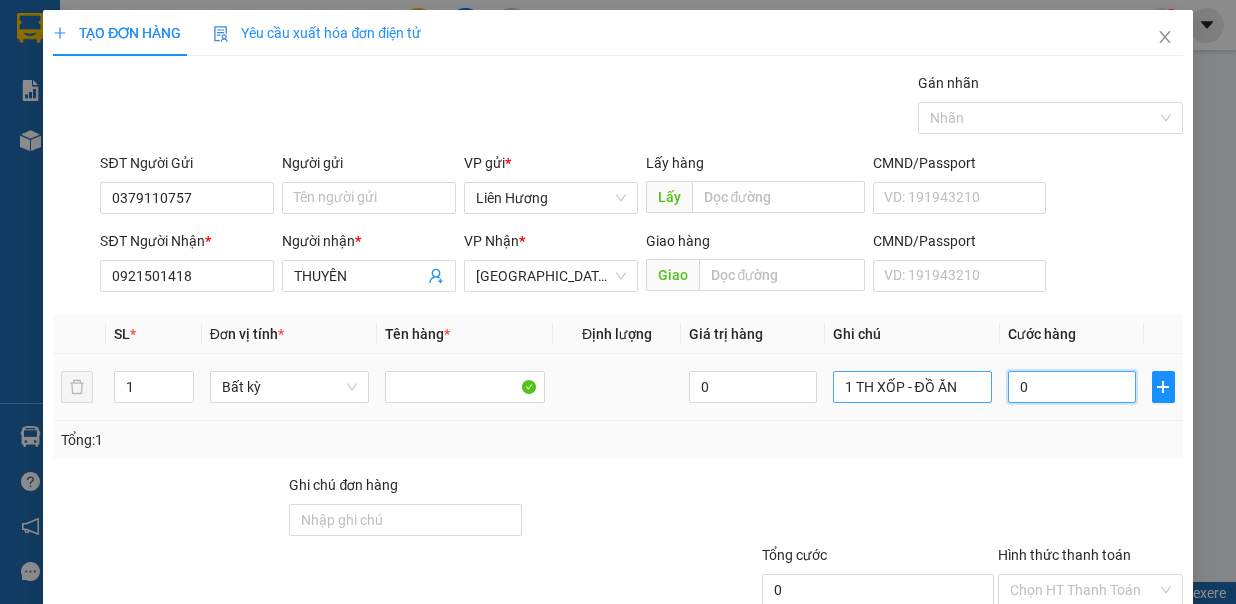 type on "6" 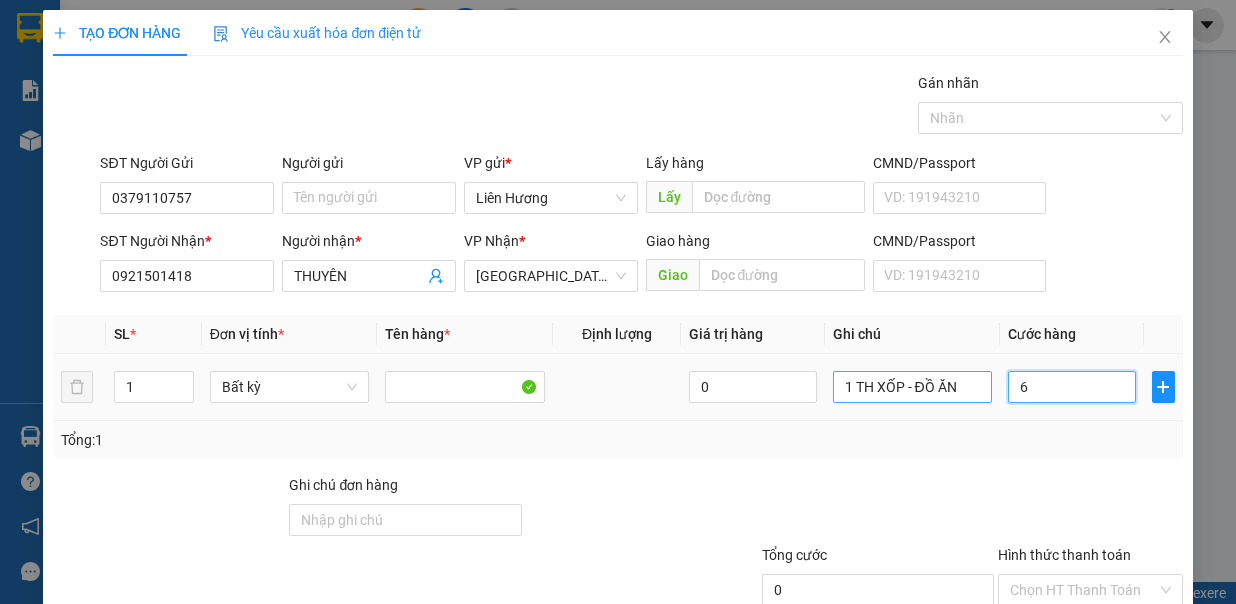type on "6" 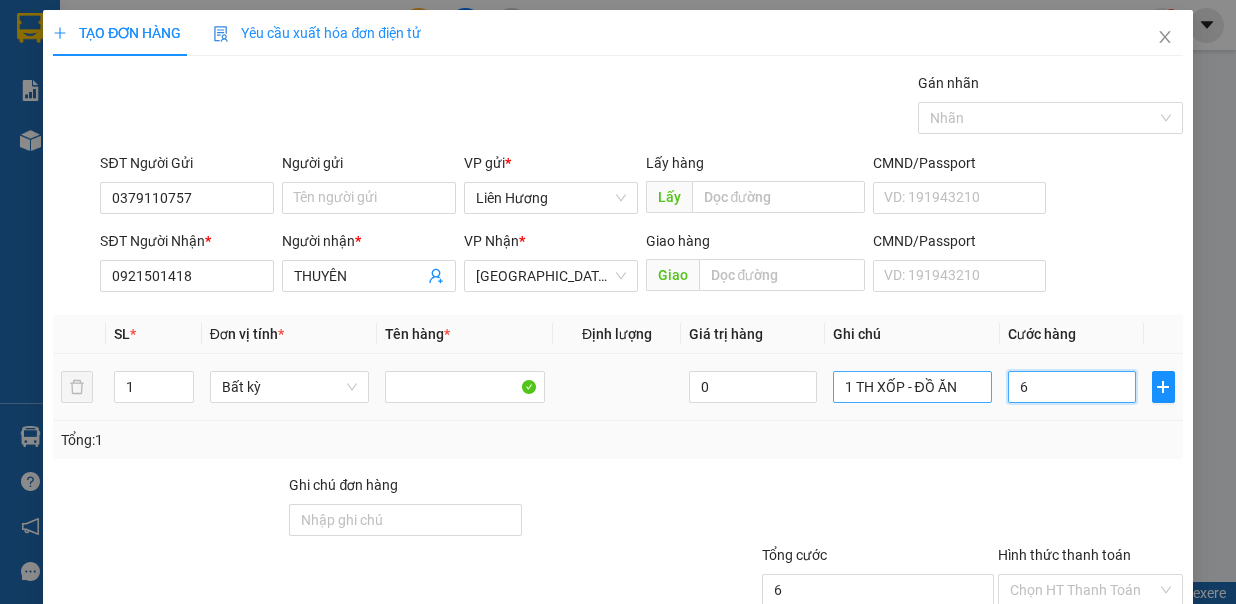 type on "60" 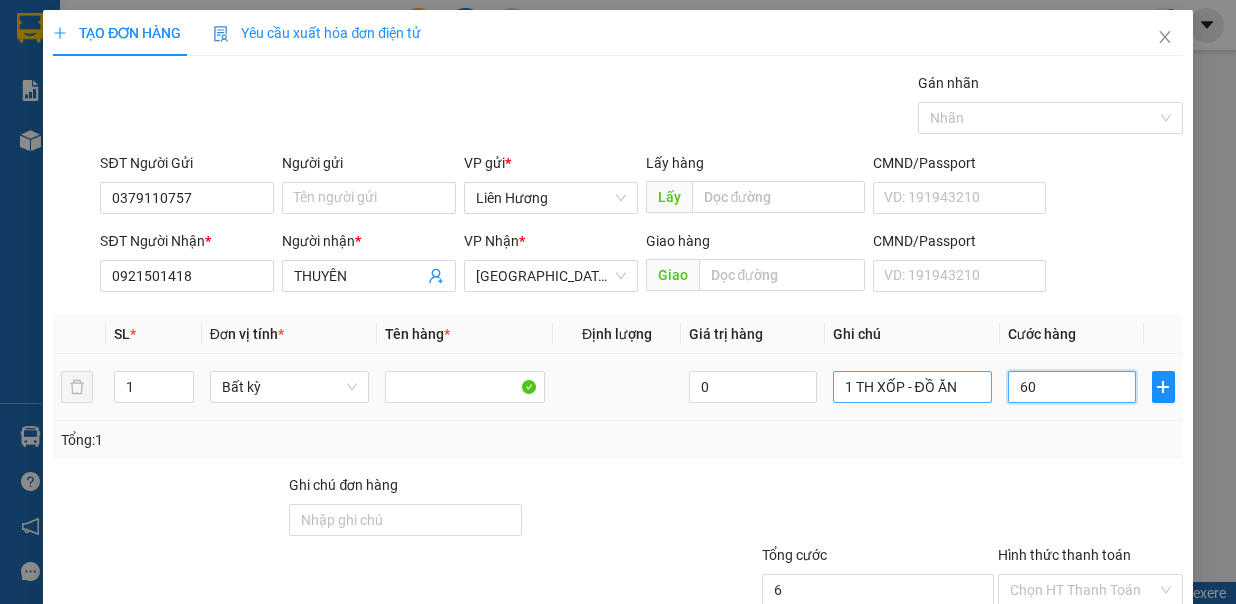 type on "60" 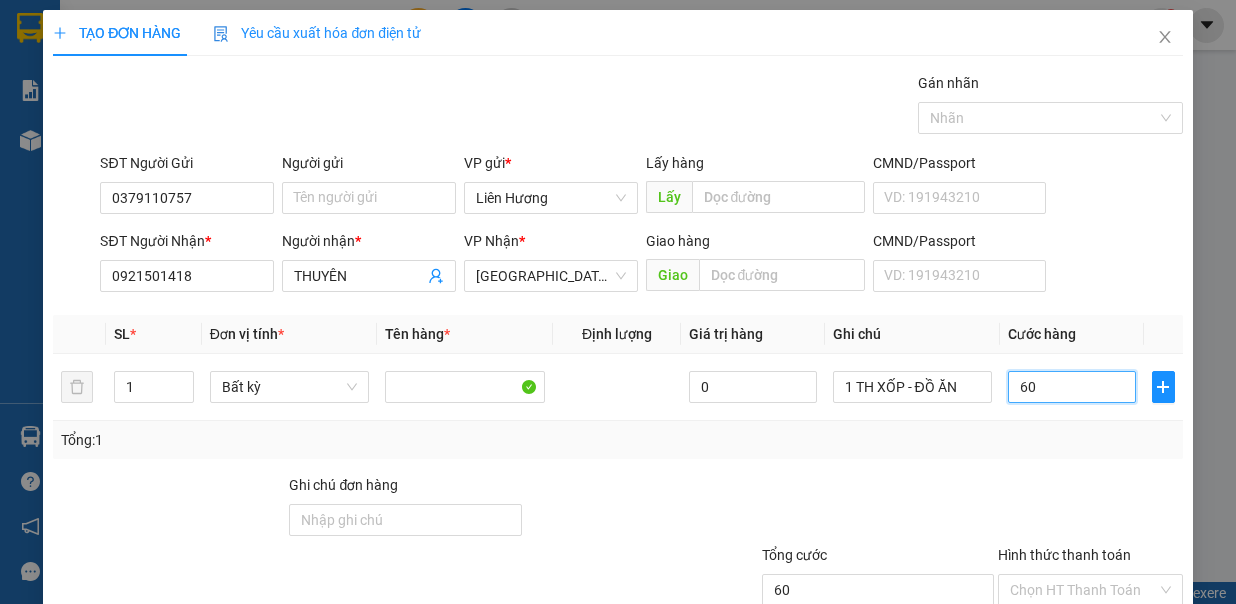 type on "60.000" 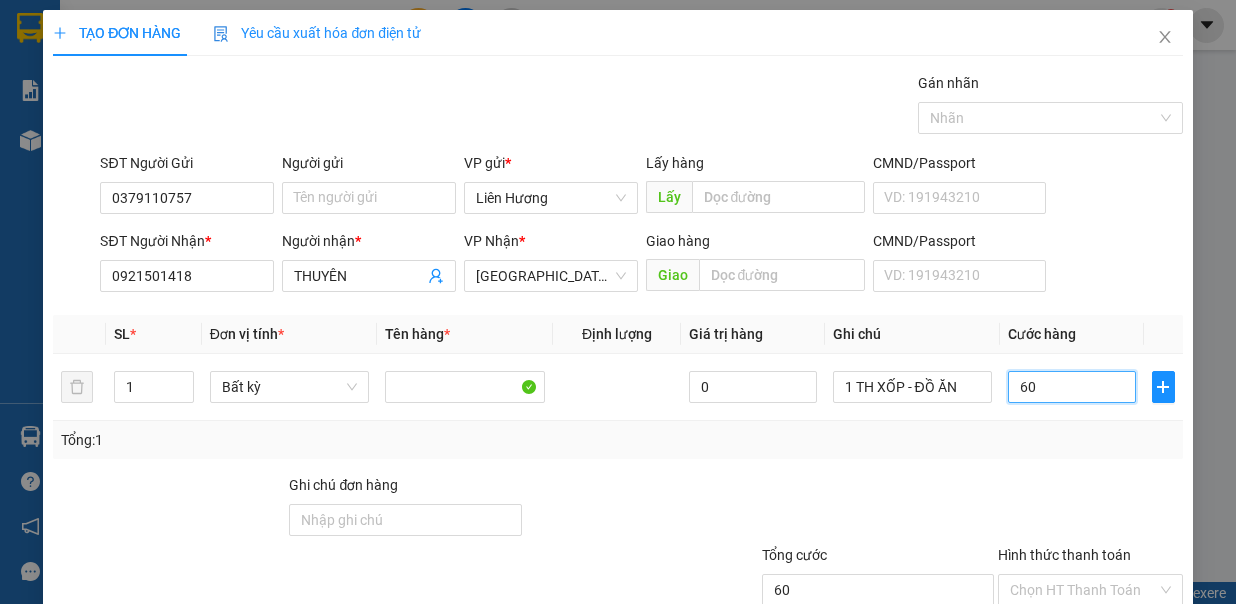 type on "60.000" 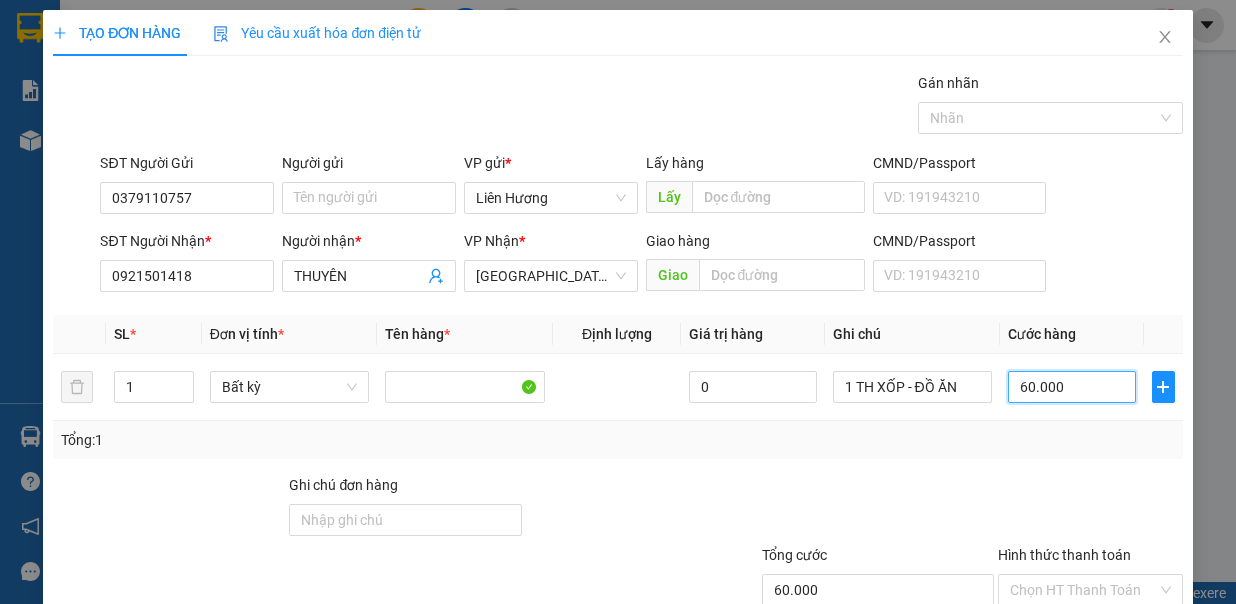 scroll, scrollTop: 133, scrollLeft: 0, axis: vertical 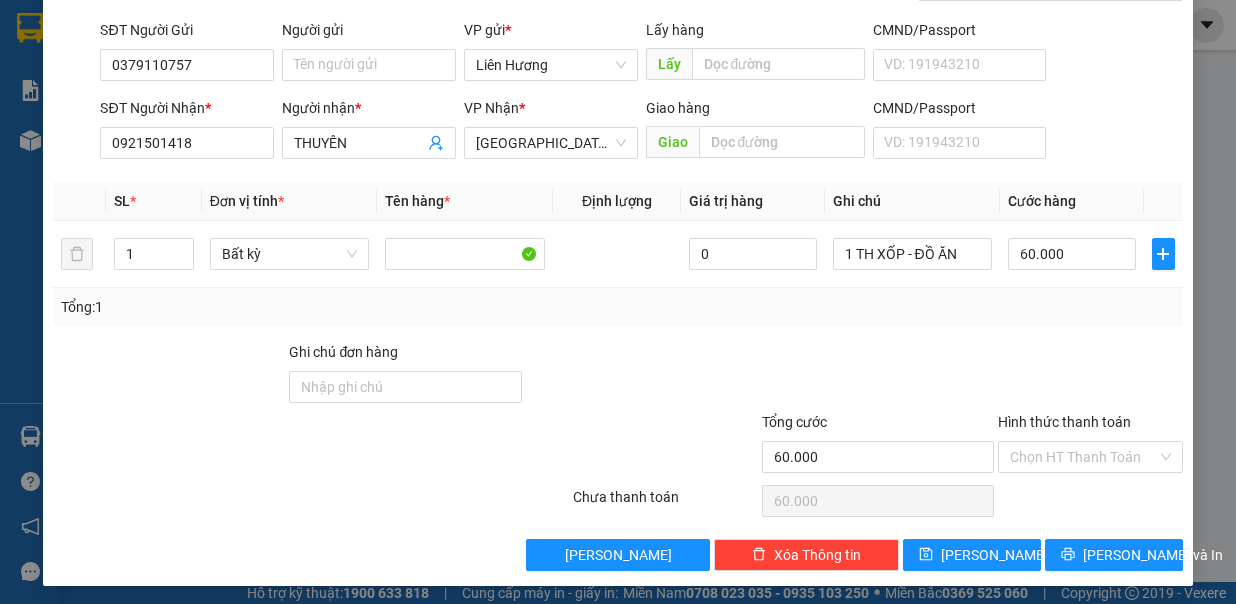 click on "Hình thức thanh toán" at bounding box center [1083, 457] 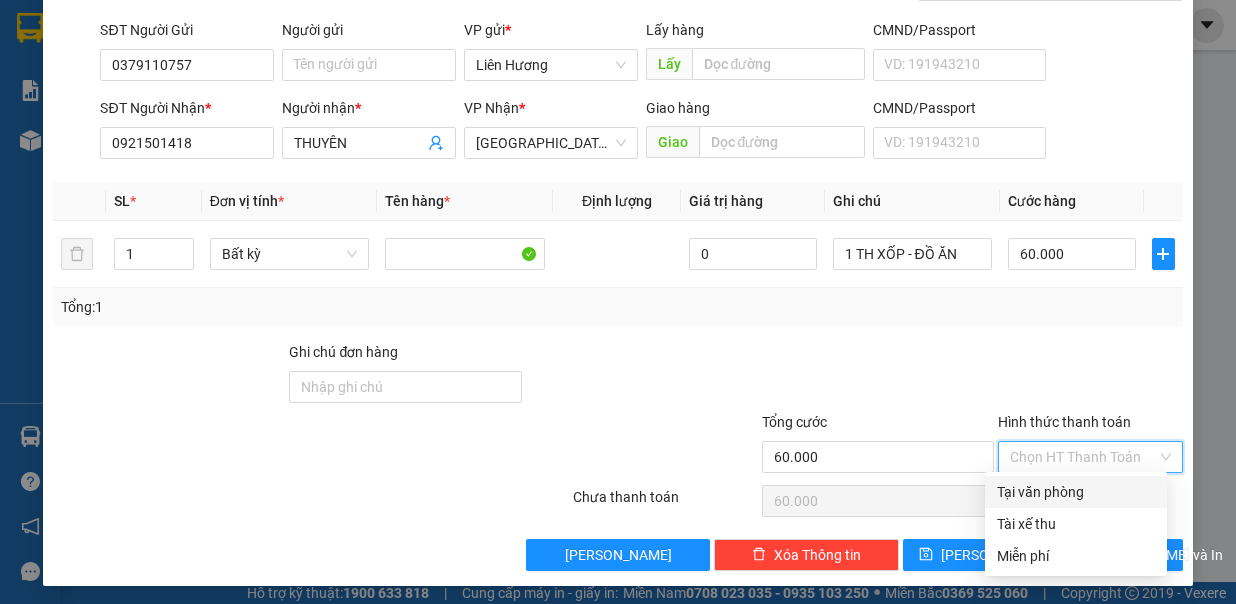 click on "Tại văn phòng" at bounding box center [1076, 492] 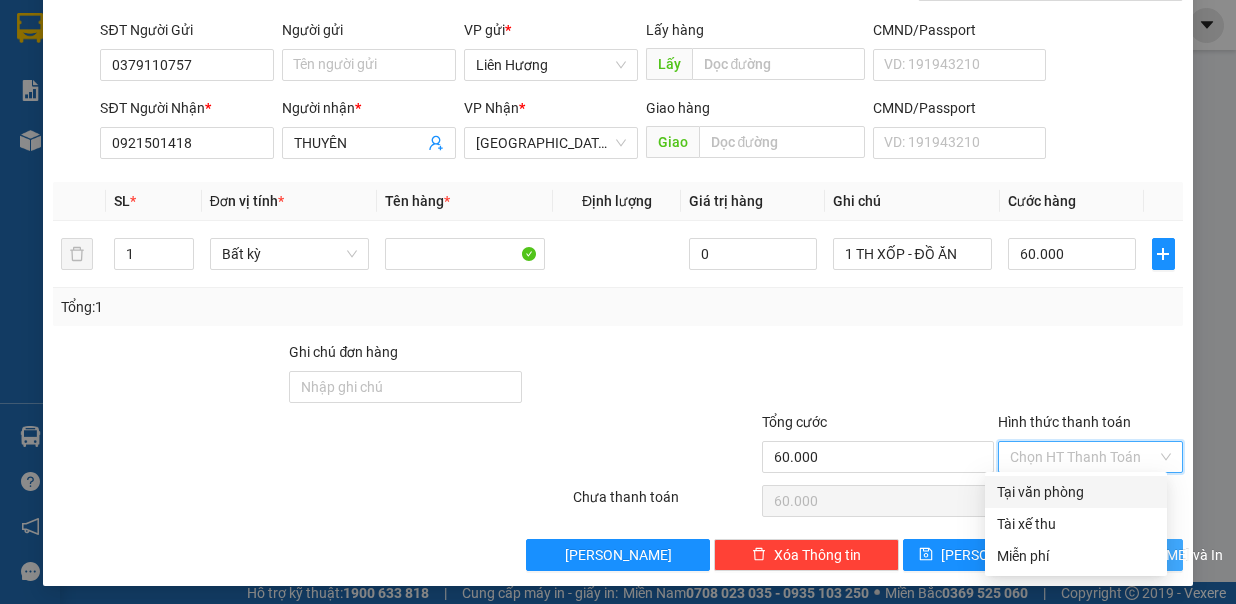 type on "0" 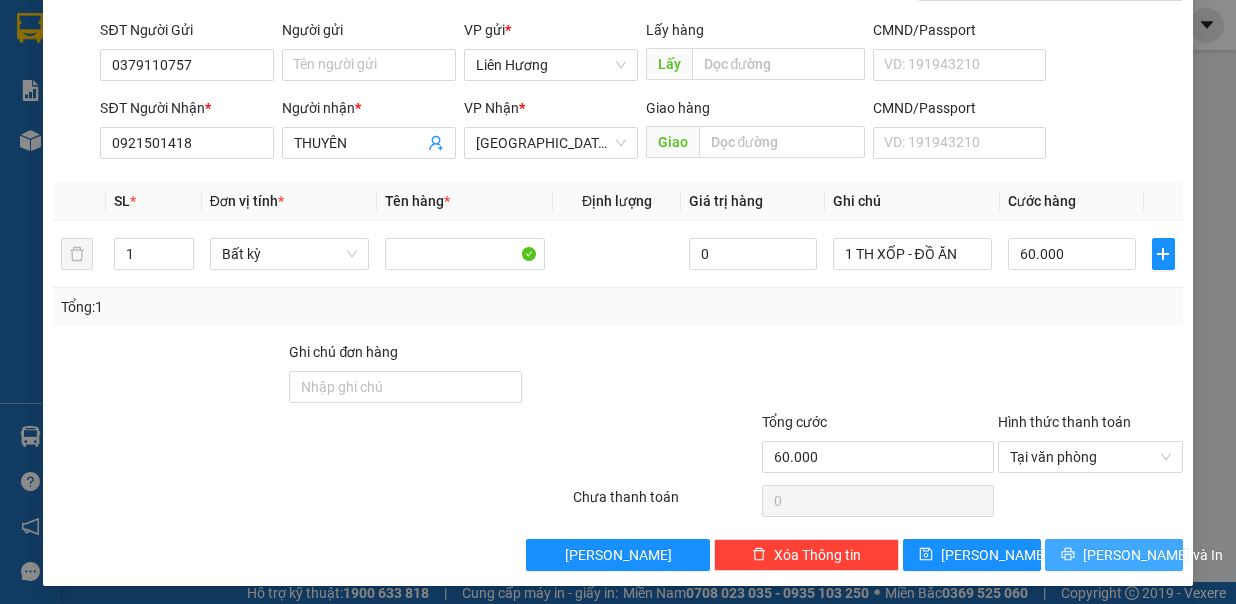 click on "[PERSON_NAME] và In" at bounding box center (1153, 555) 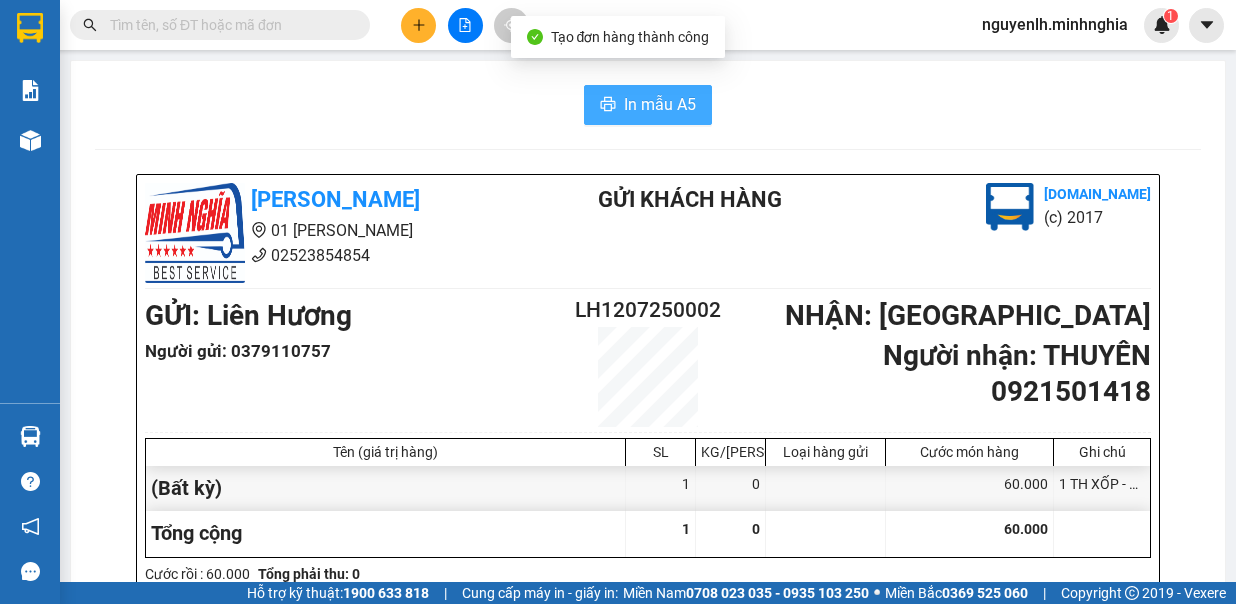 click on "In mẫu A5" at bounding box center [648, 105] 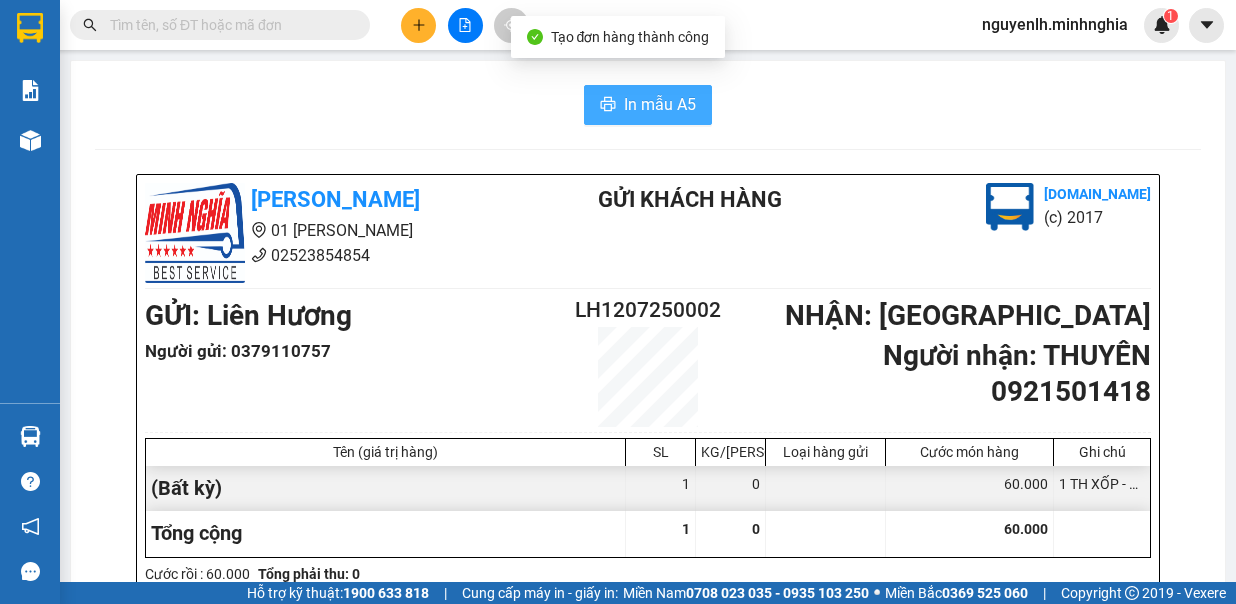 scroll, scrollTop: 0, scrollLeft: 0, axis: both 